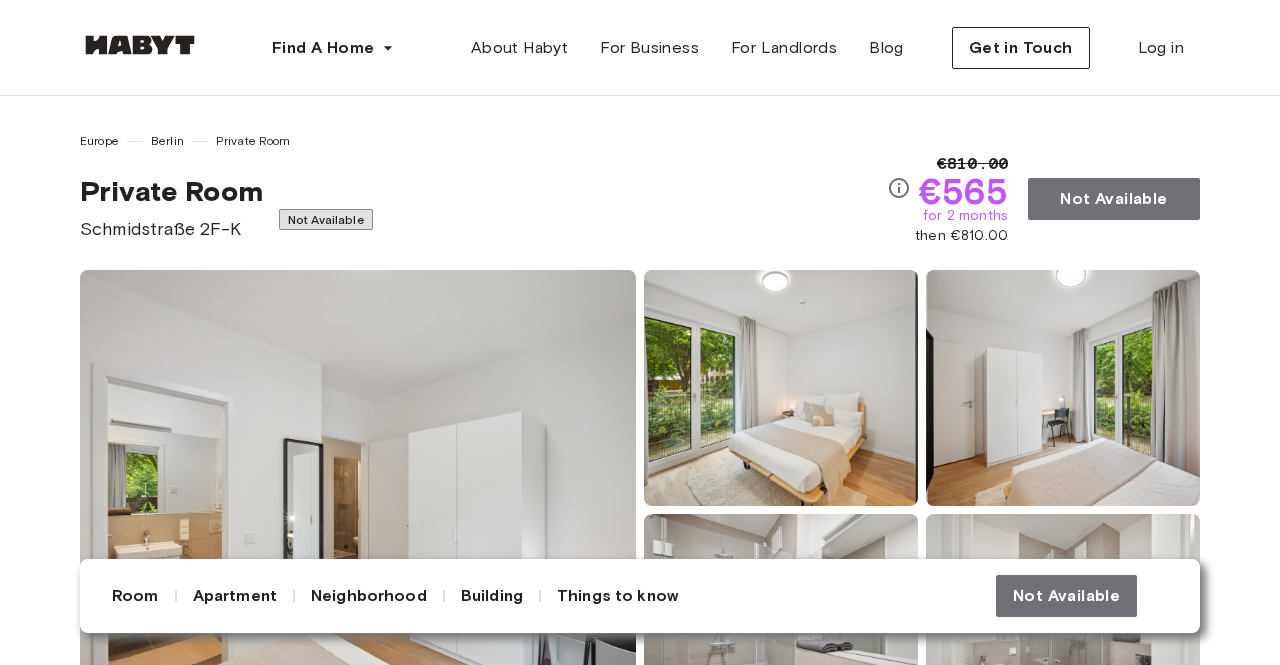 scroll, scrollTop: 0, scrollLeft: 0, axis: both 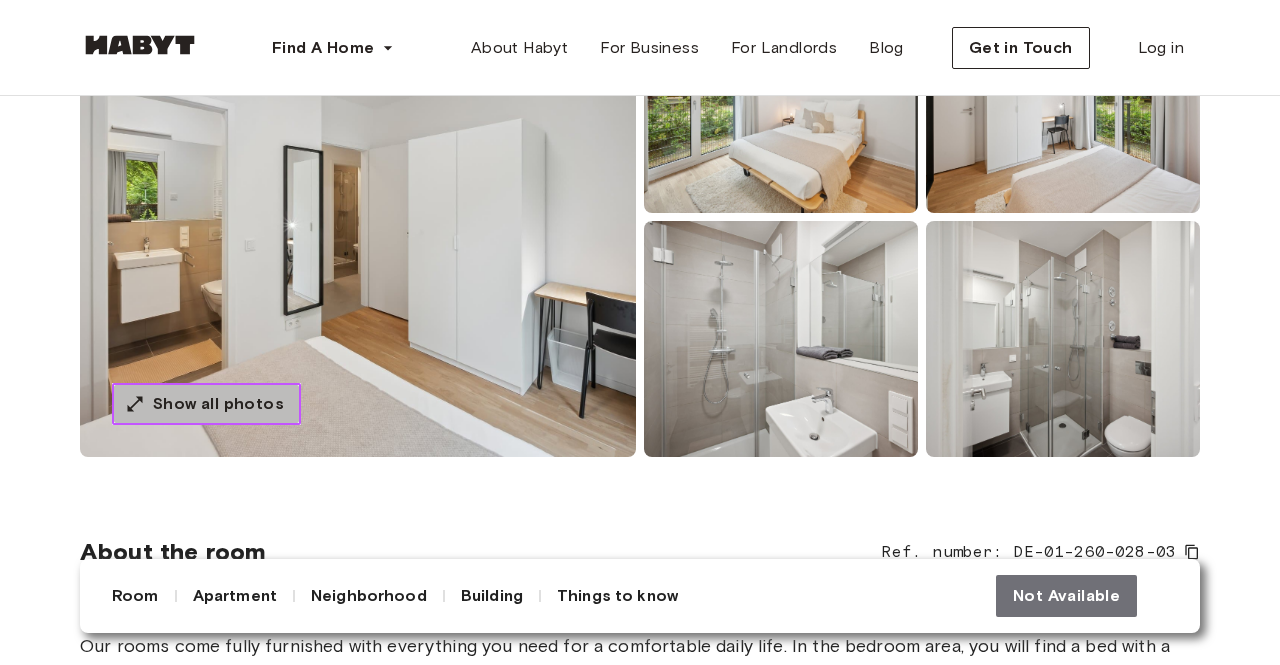 click on "Show all photos" at bounding box center [218, 404] 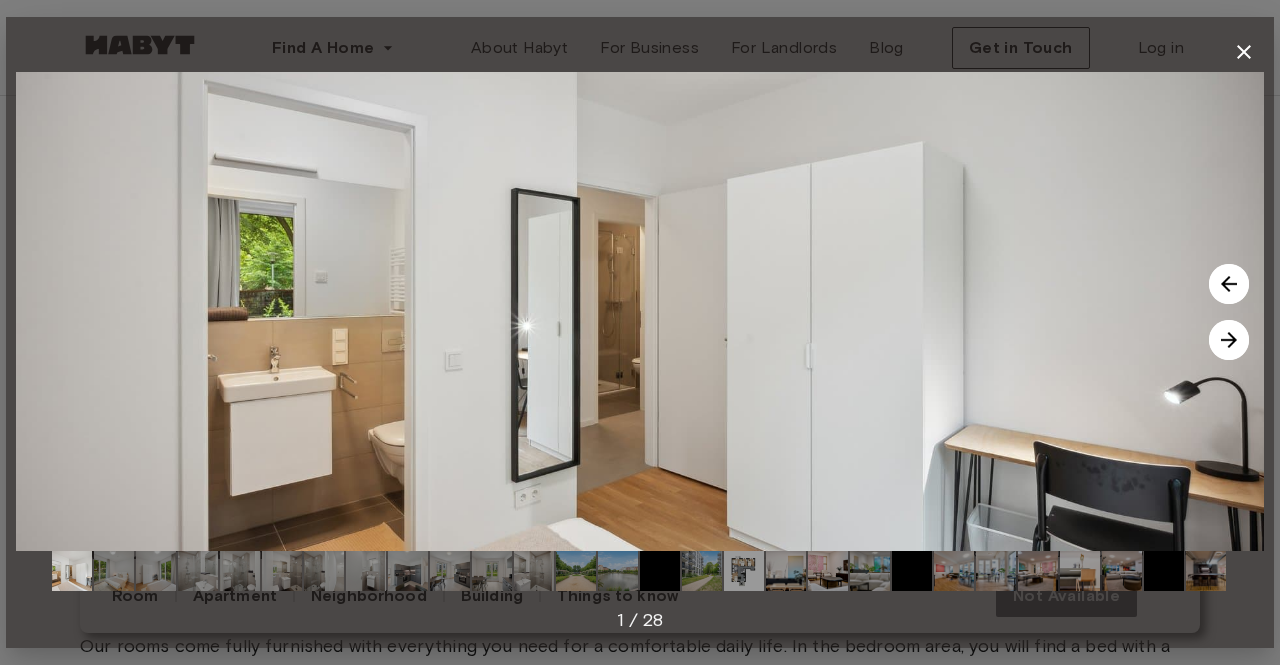 click at bounding box center (1229, 340) 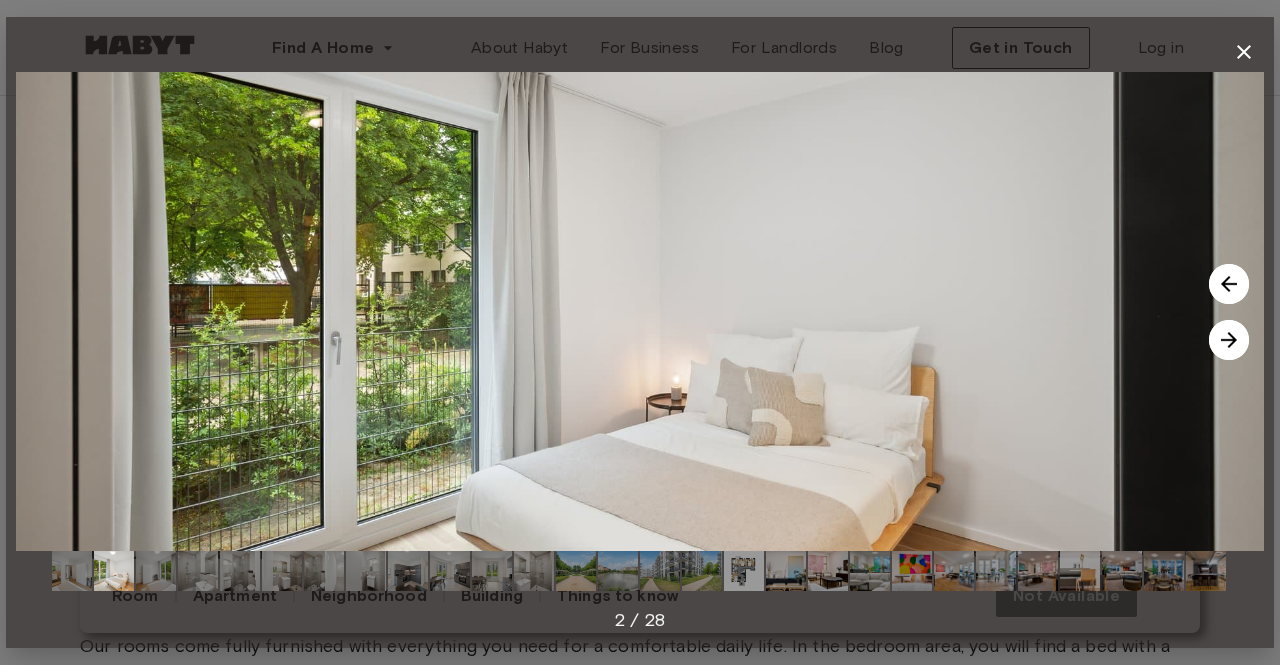 click at bounding box center (1229, 340) 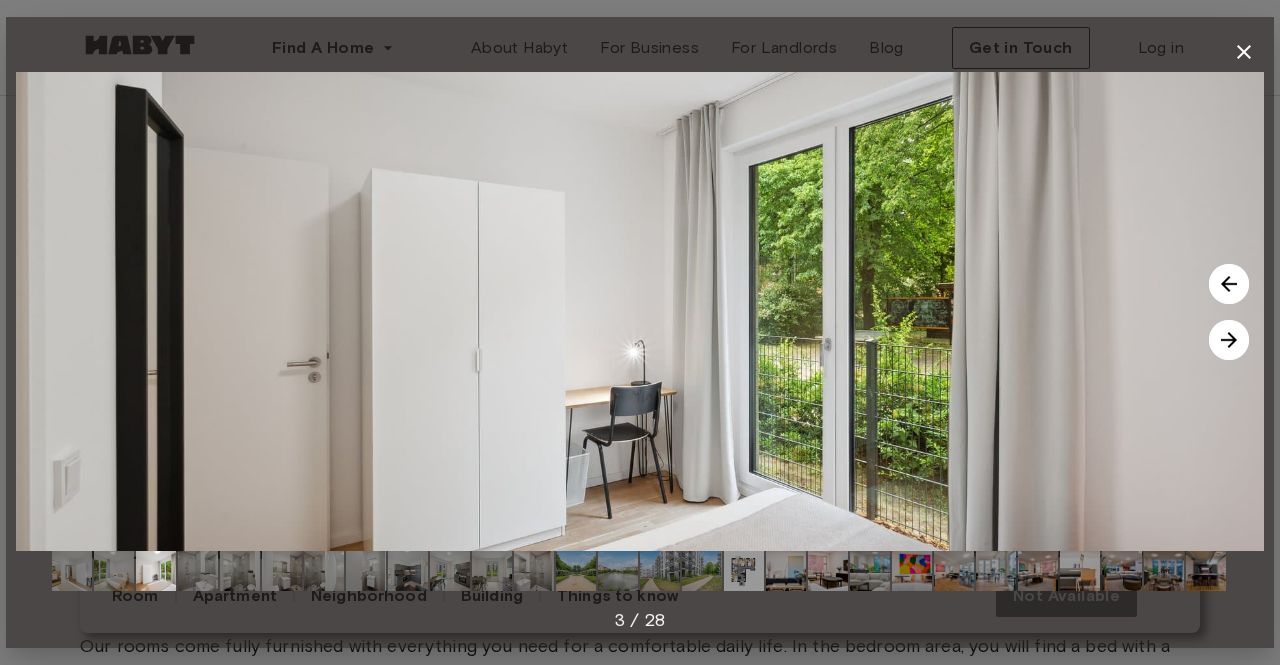 click at bounding box center [1229, 340] 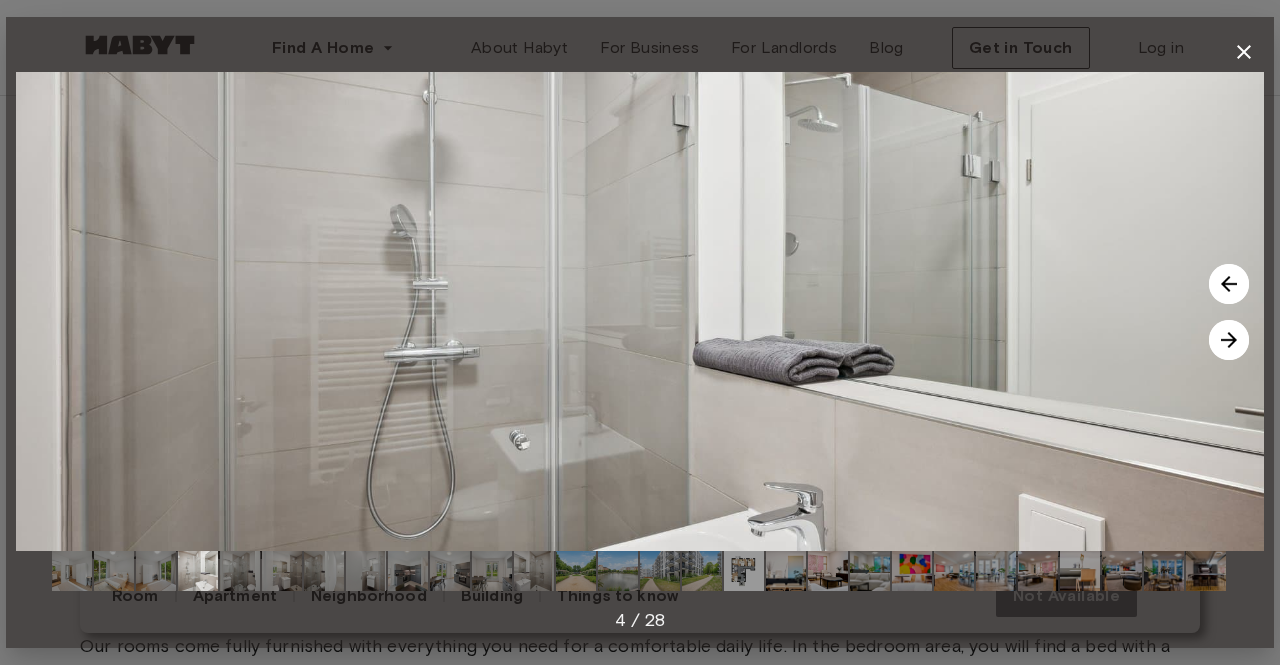 click at bounding box center (1229, 340) 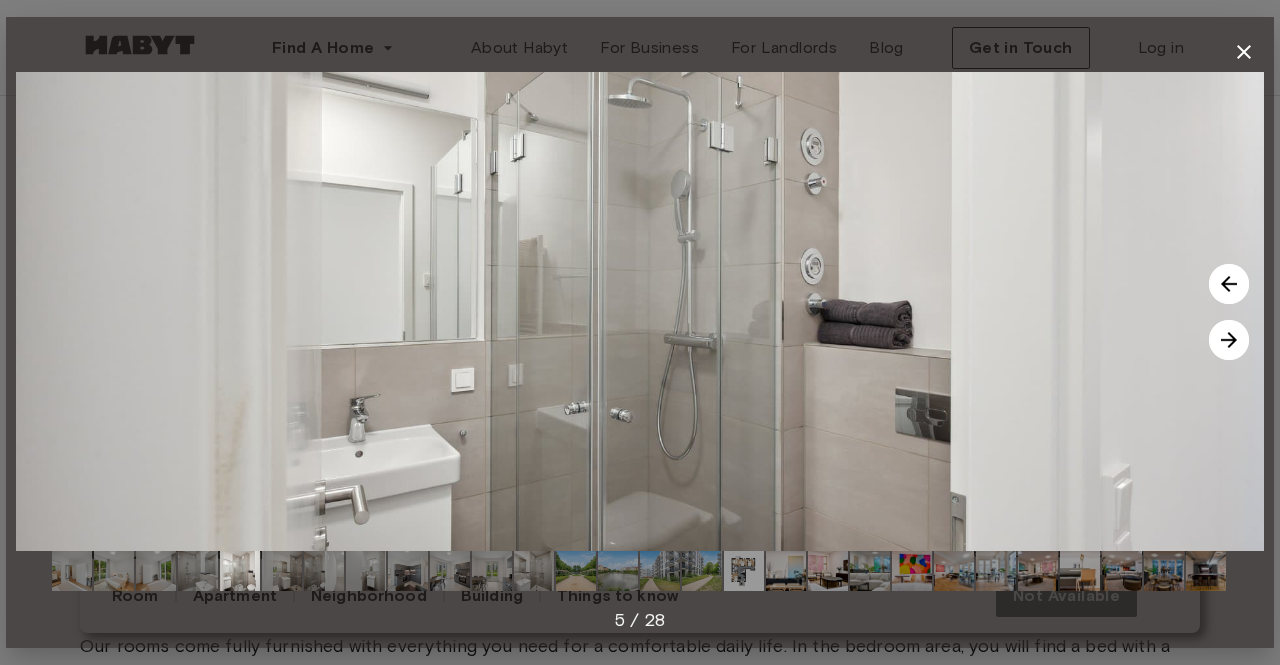 click at bounding box center (1229, 340) 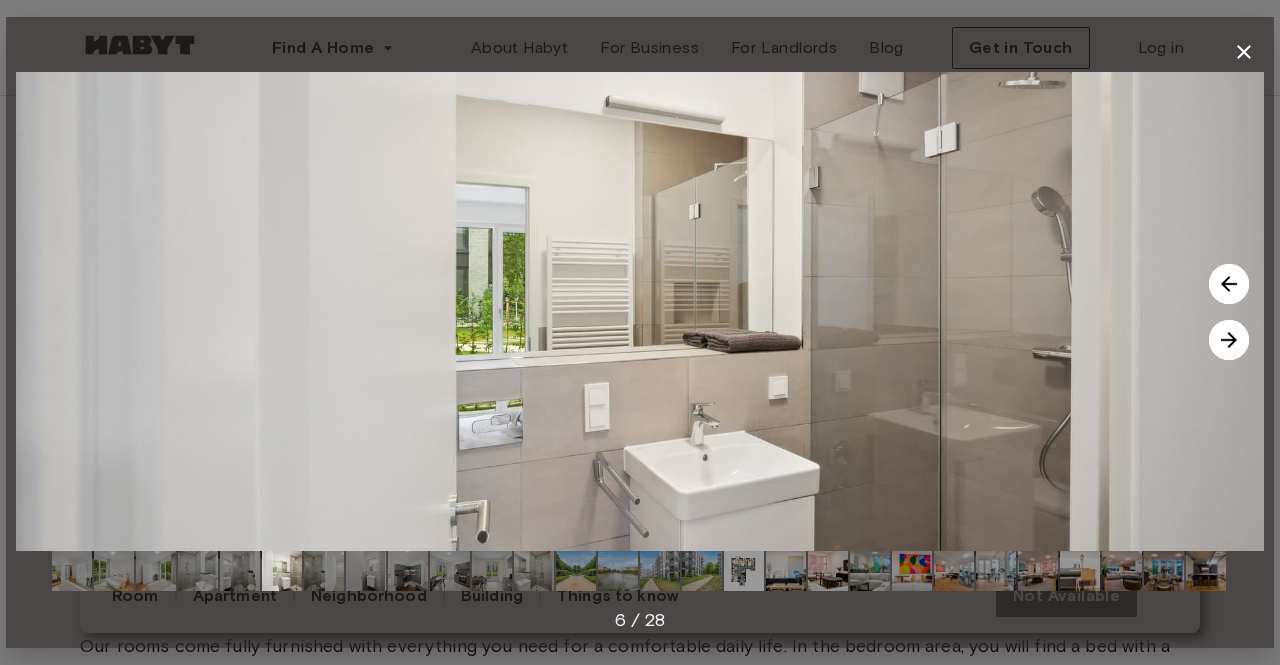 click at bounding box center [1229, 340] 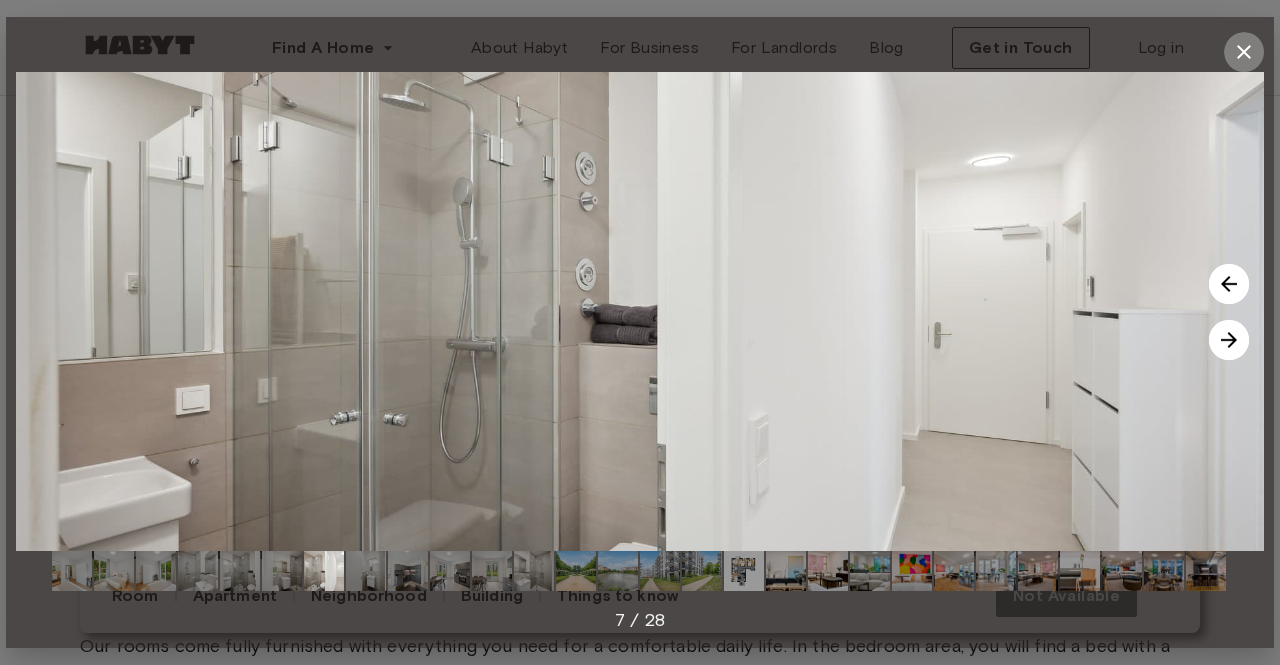 click at bounding box center [1244, 52] 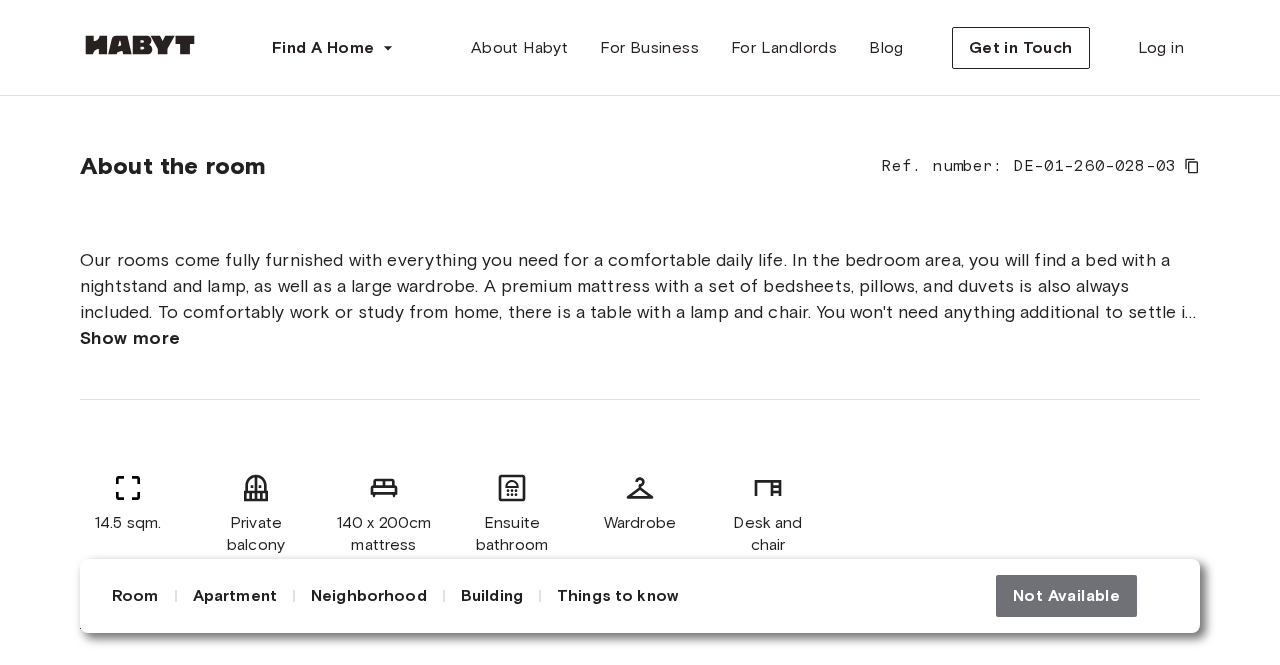 scroll, scrollTop: 678, scrollLeft: 0, axis: vertical 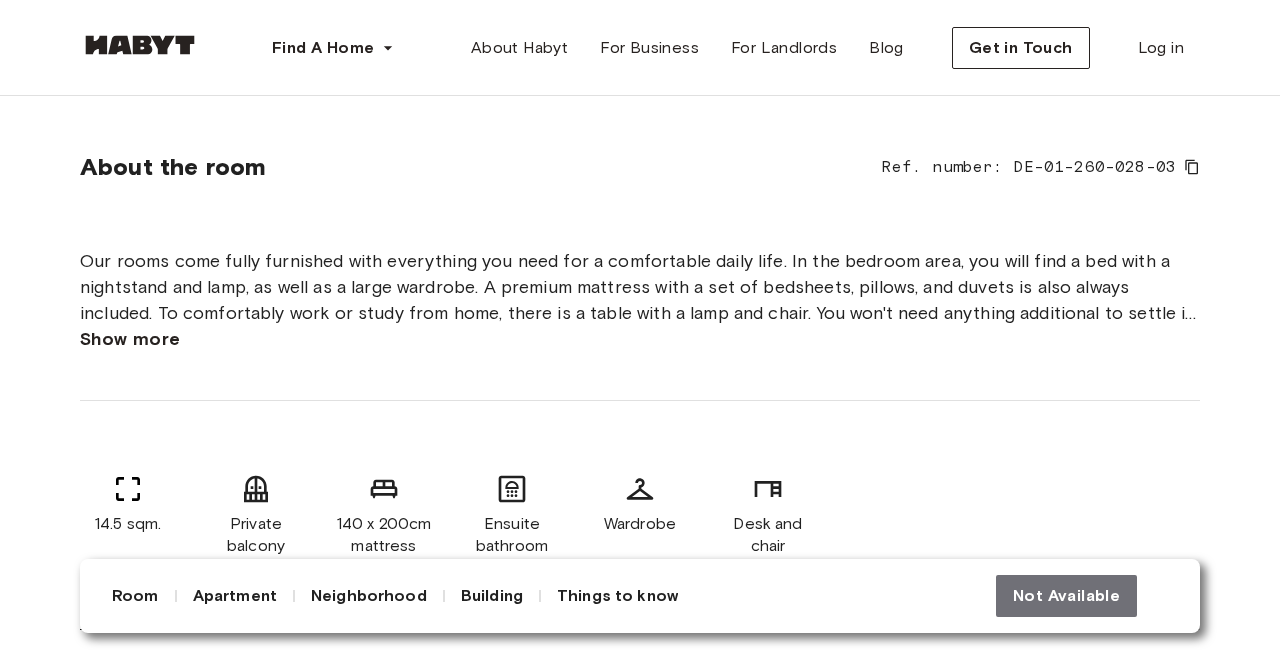 click on "Show more" at bounding box center [130, 339] 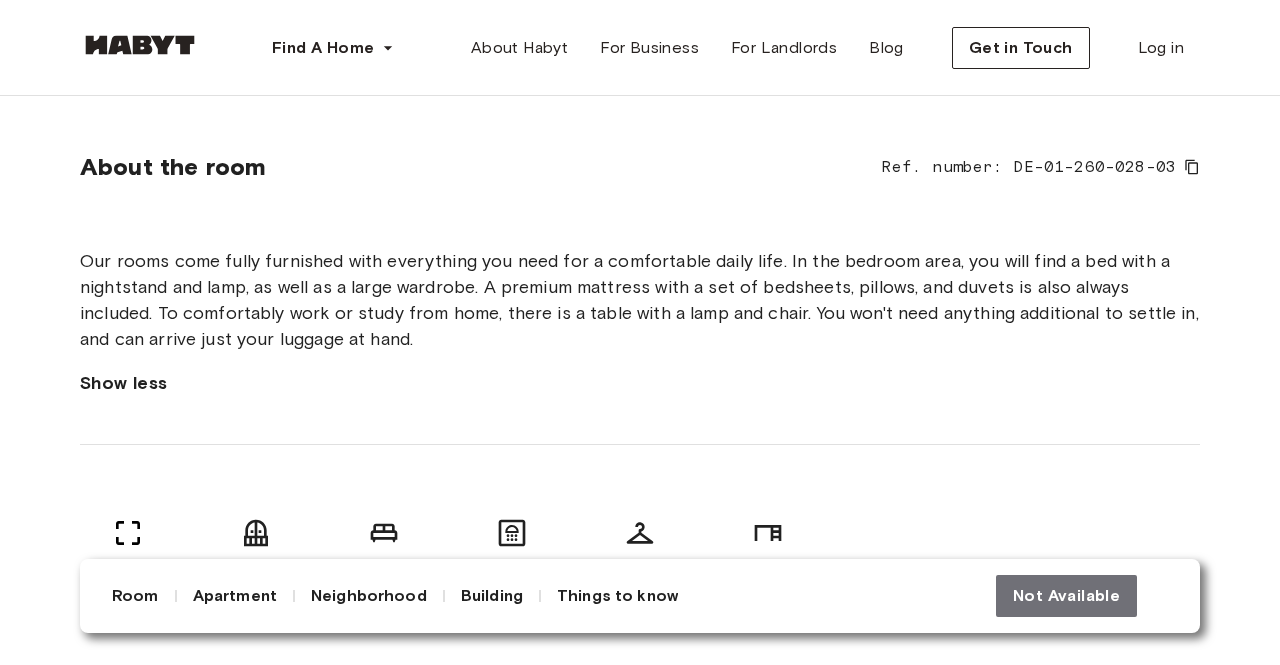 click on "Our rooms come fully furnished with everything you need for a comfortable daily life. In the bedroom area, you will find a bed with a nightstand and lamp, as well as a large wardrobe. A premium mattress with a set of bedsheets, pillows, and duvets is also always included. To comfortably work or study from home, there is a table with a lamp and chair. You won't need anything additional to settle in, and can arrive just your luggage at hand. Show less" at bounding box center (640, 313) 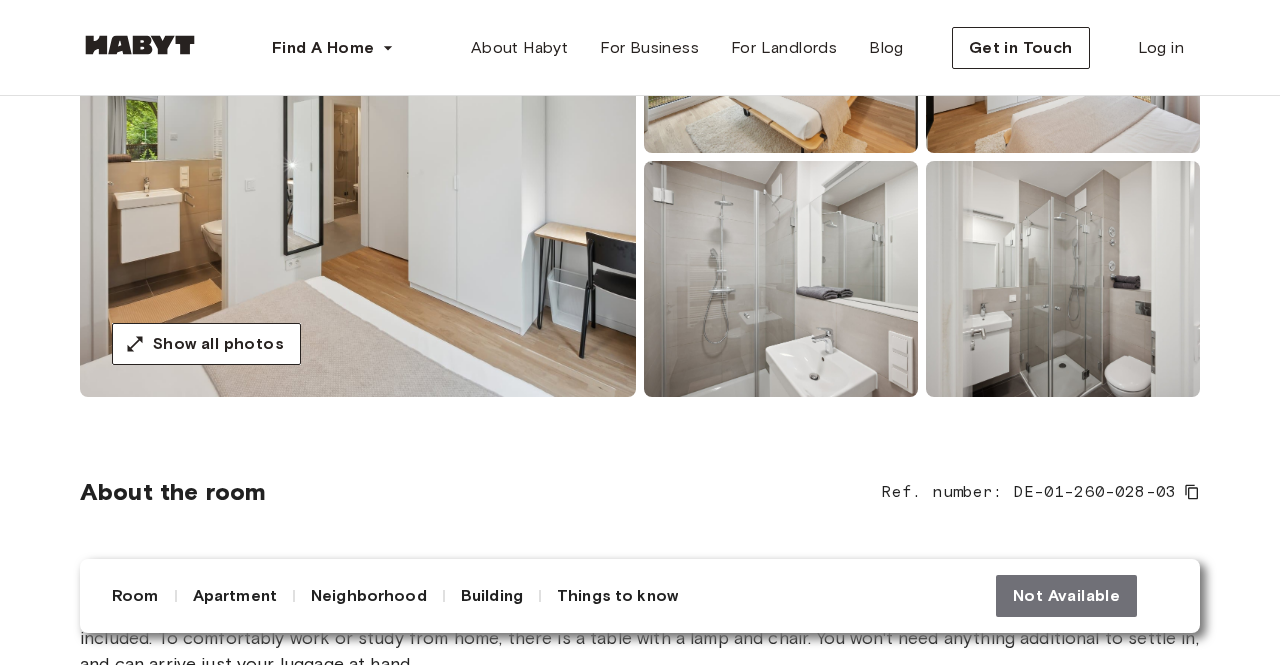scroll, scrollTop: 352, scrollLeft: 0, axis: vertical 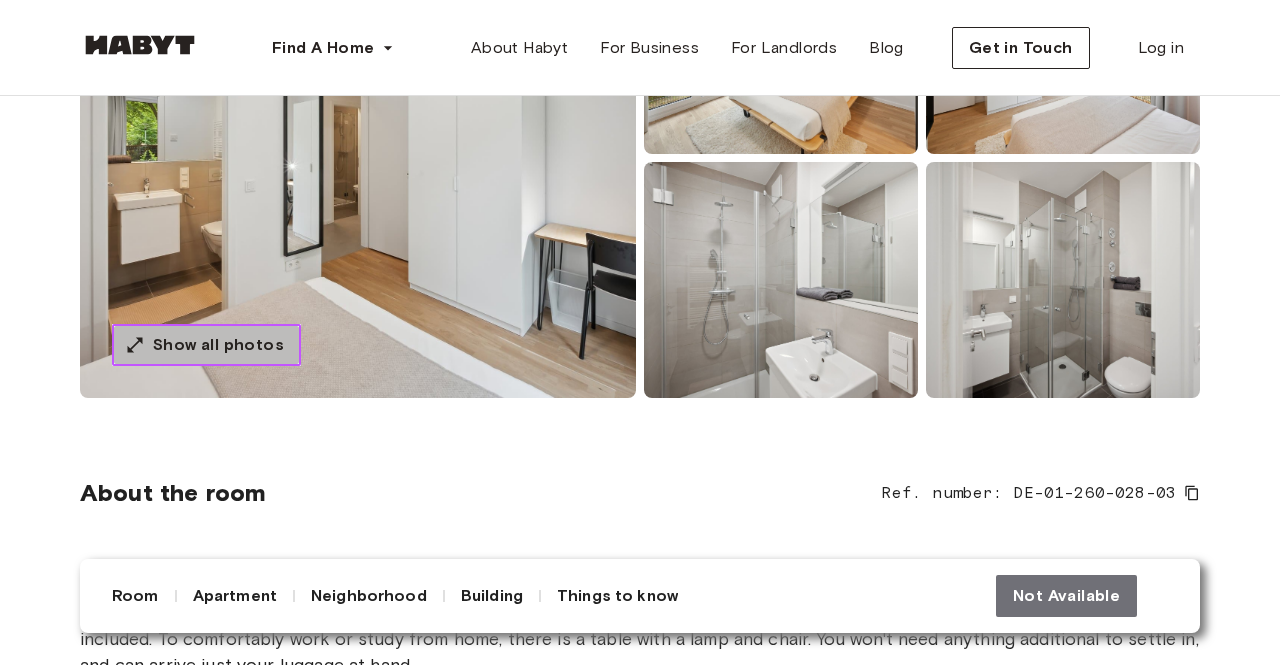 click on "Show all photos" at bounding box center (218, 345) 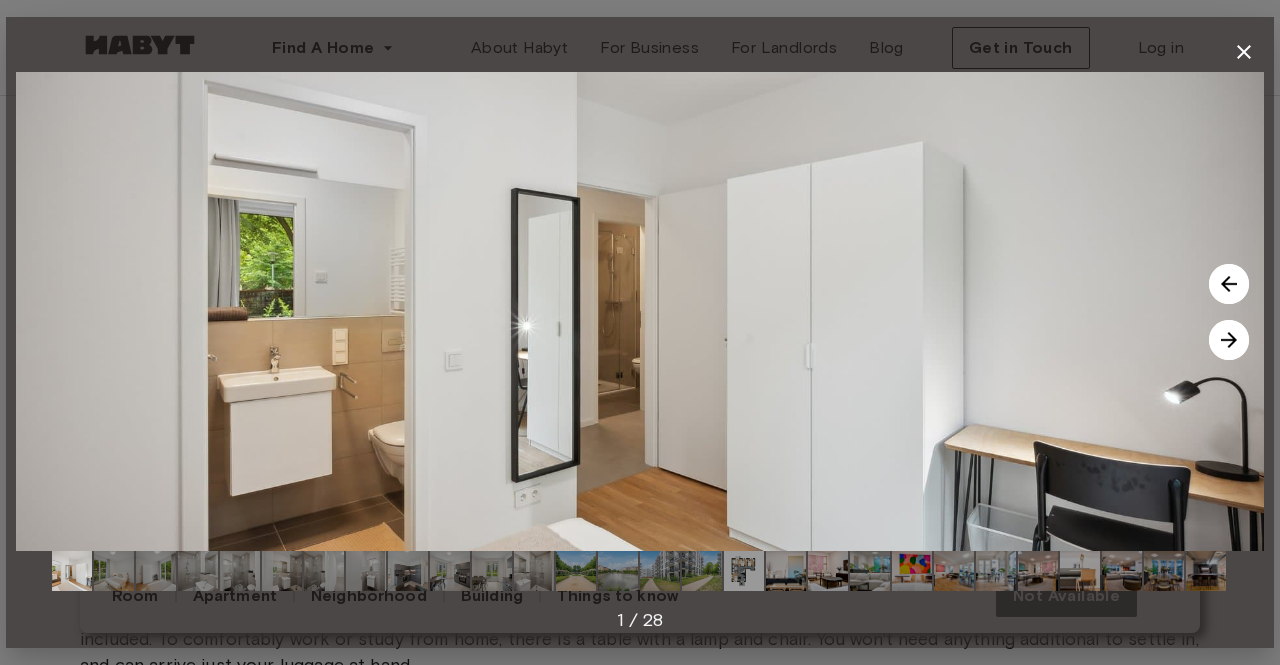 click at bounding box center [1229, 340] 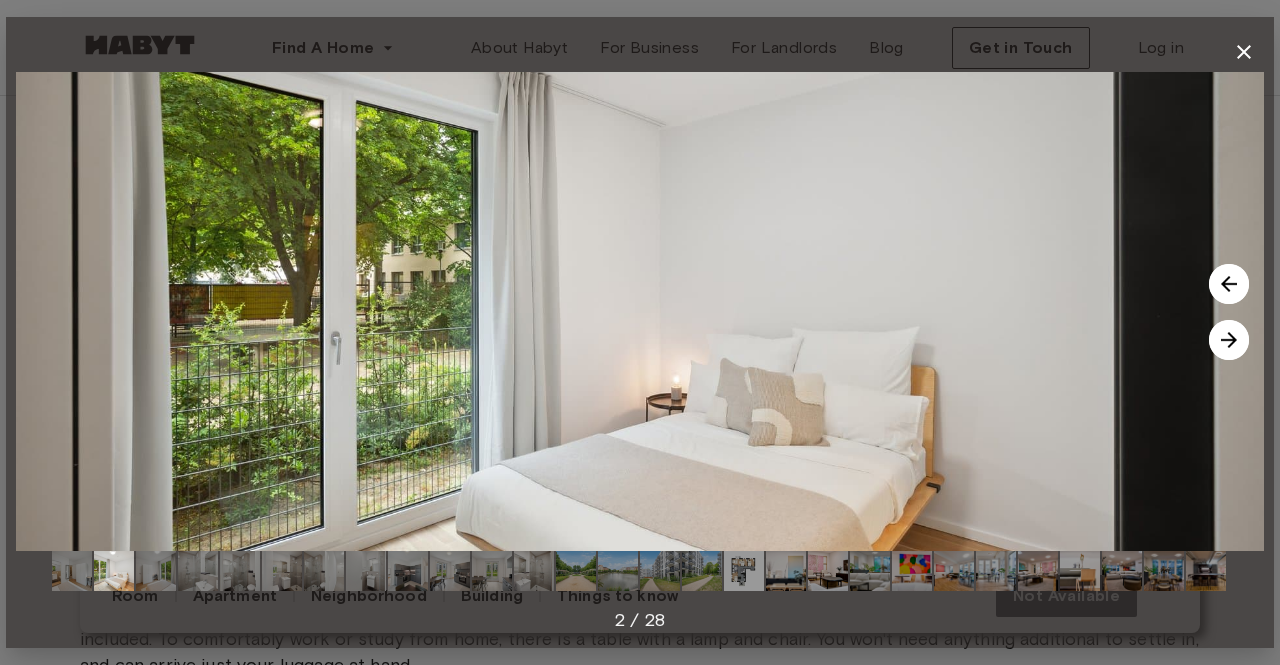 click at bounding box center [1229, 340] 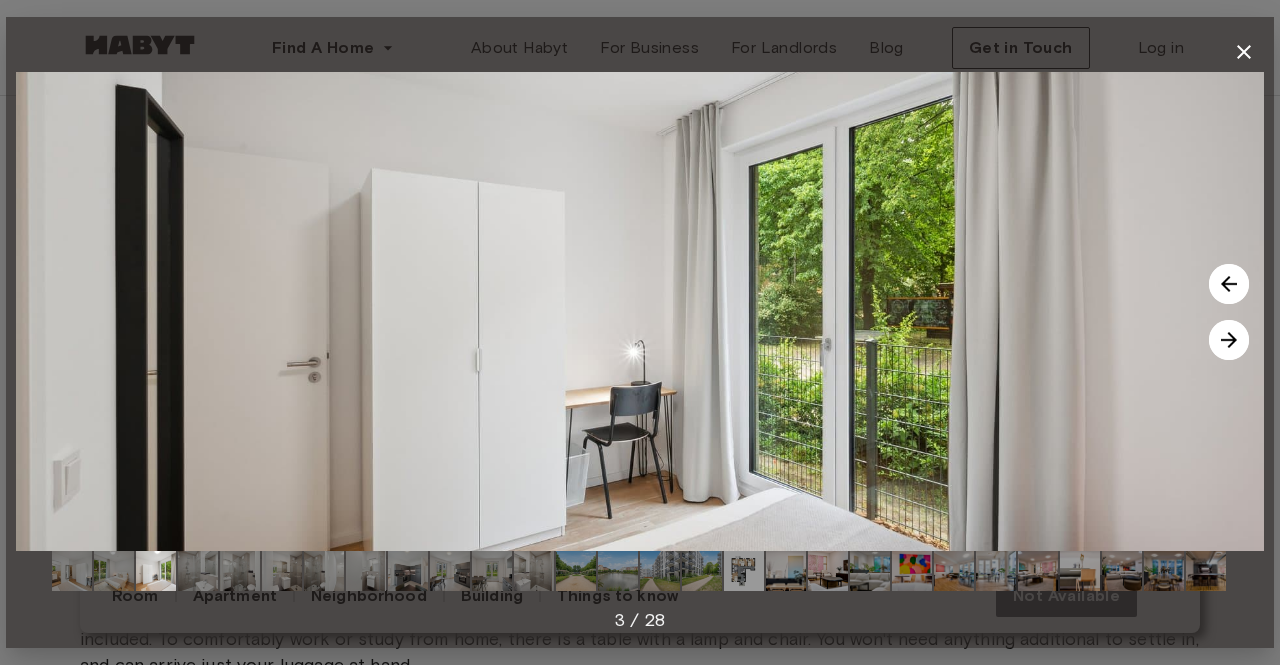 click at bounding box center [1229, 340] 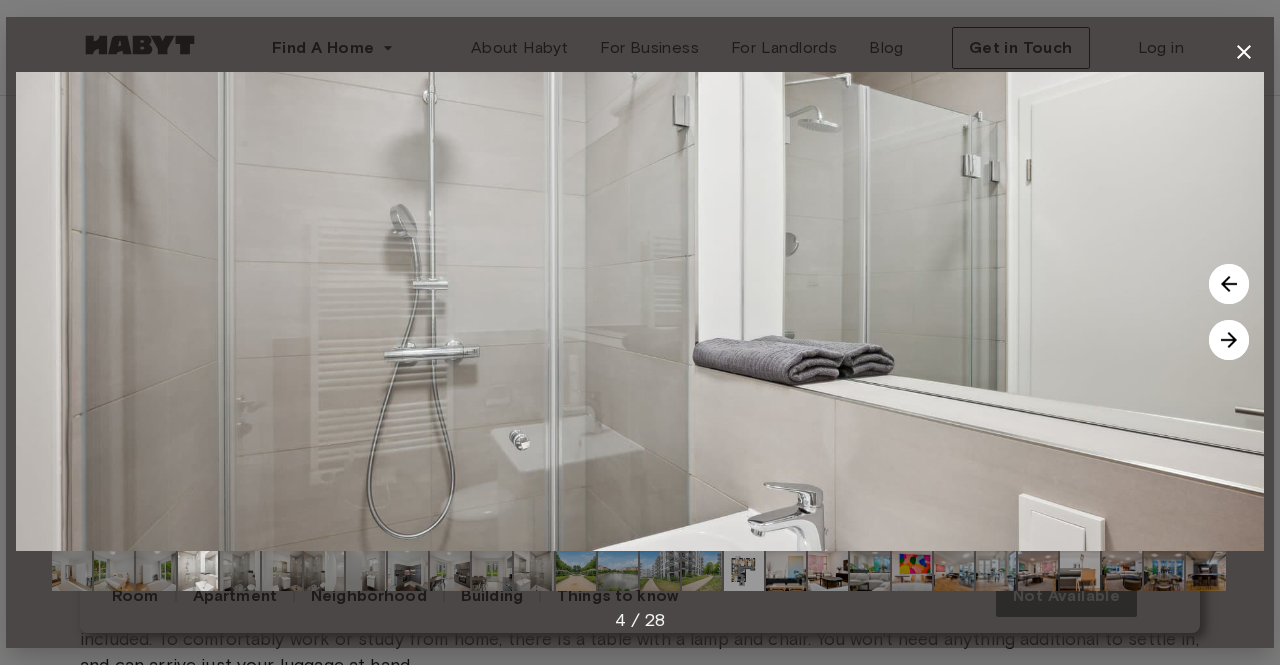 click at bounding box center (1229, 340) 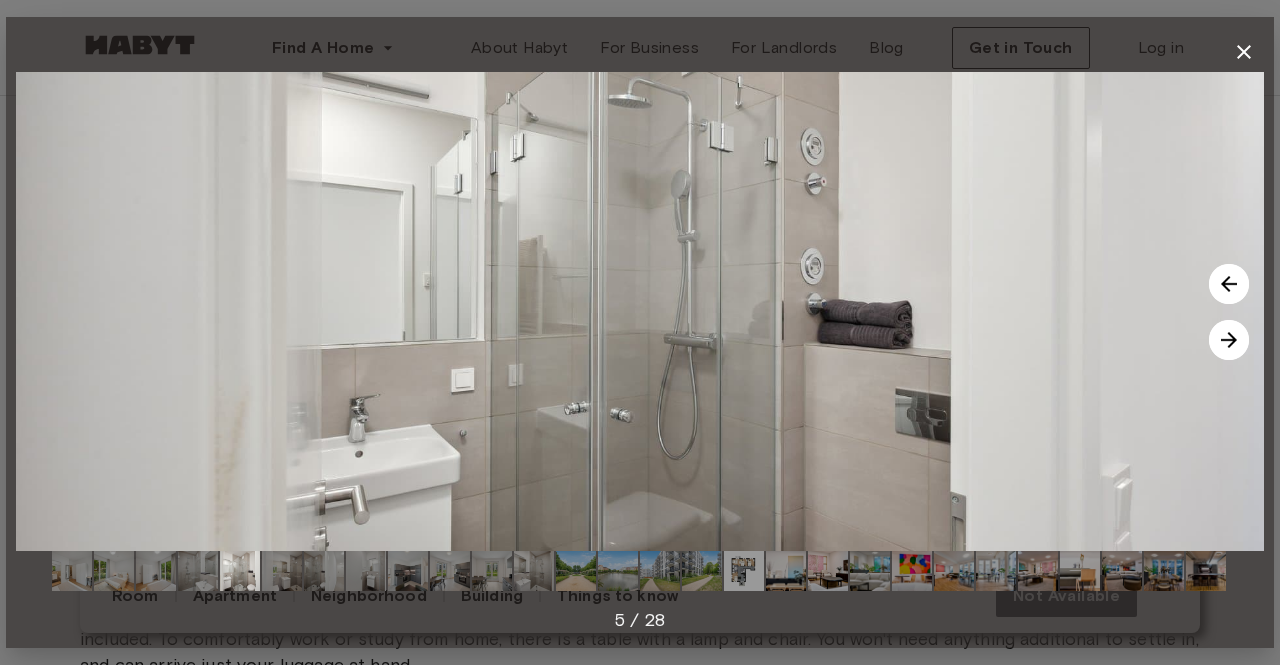click at bounding box center (1229, 340) 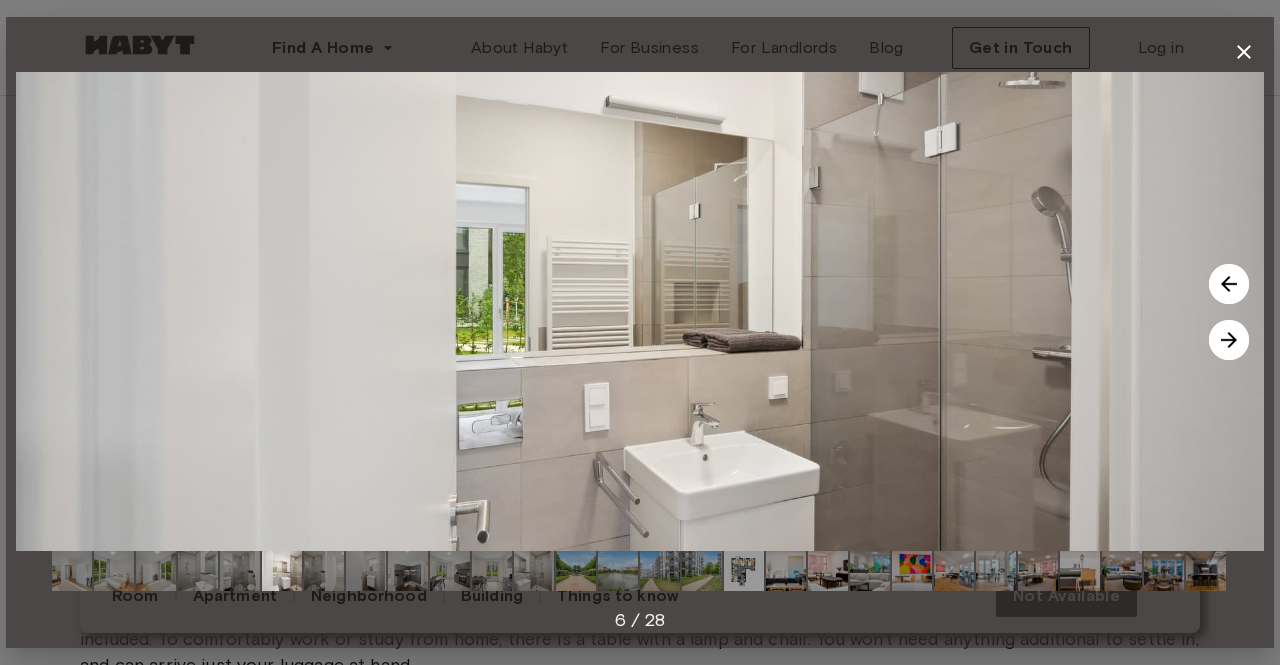 click at bounding box center [1229, 340] 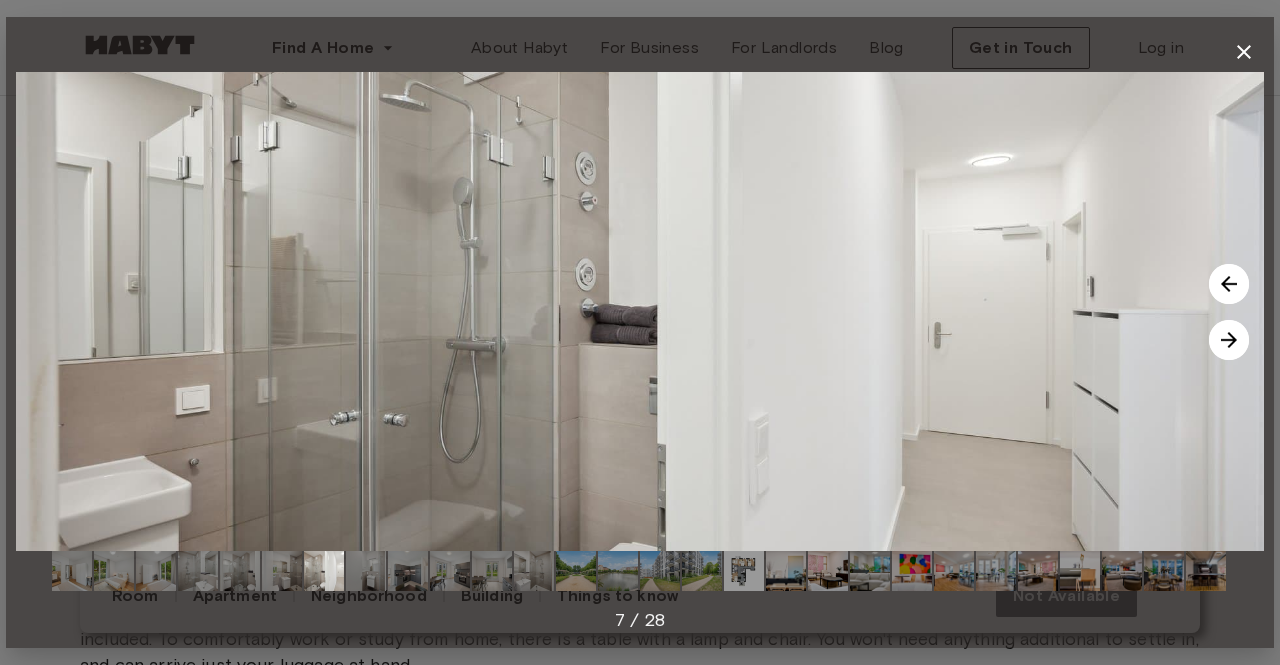 click at bounding box center [1229, 340] 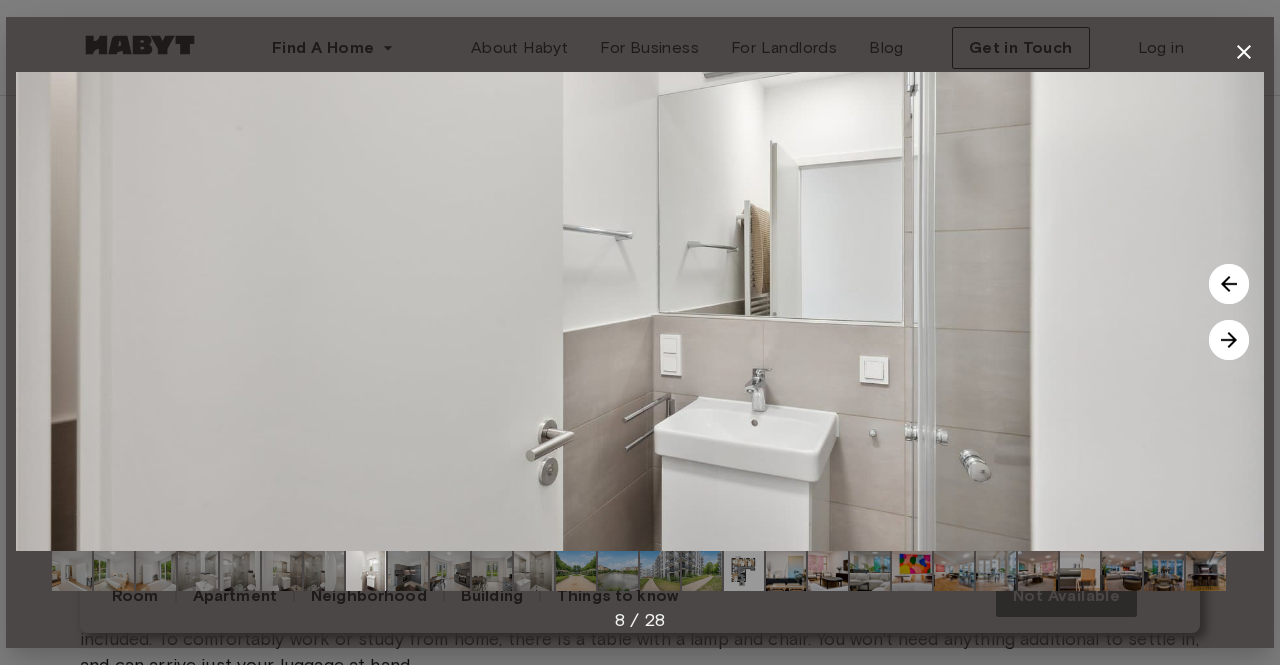 click at bounding box center [1229, 340] 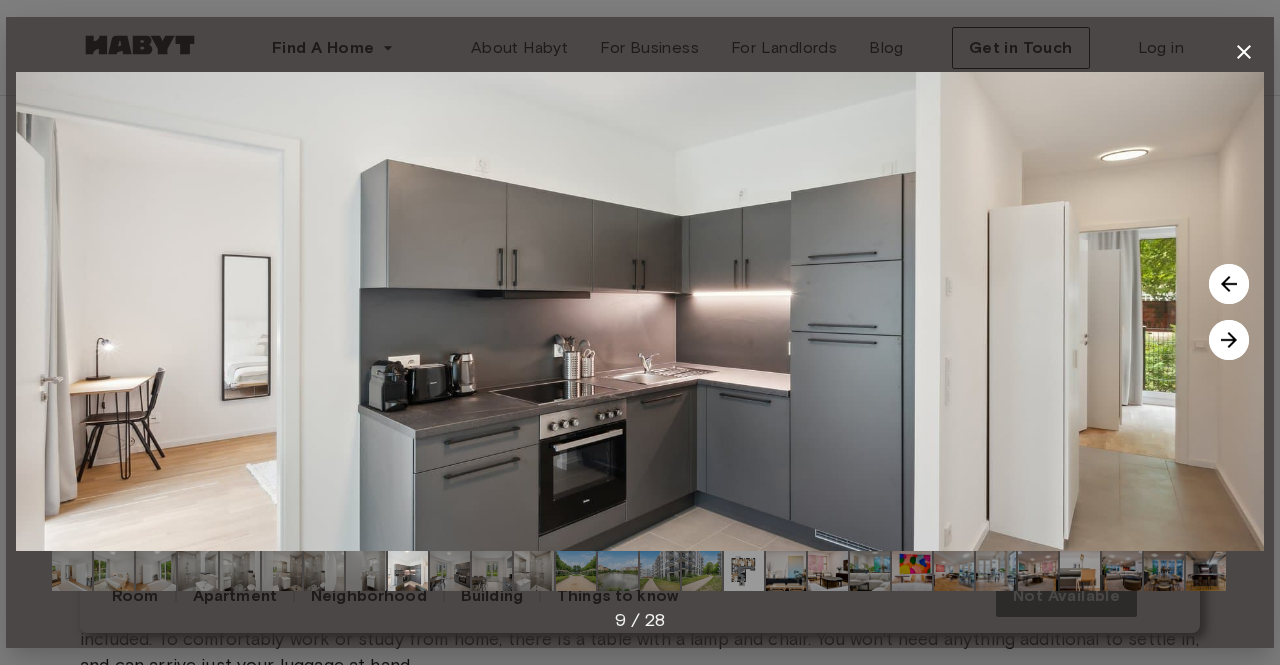 click 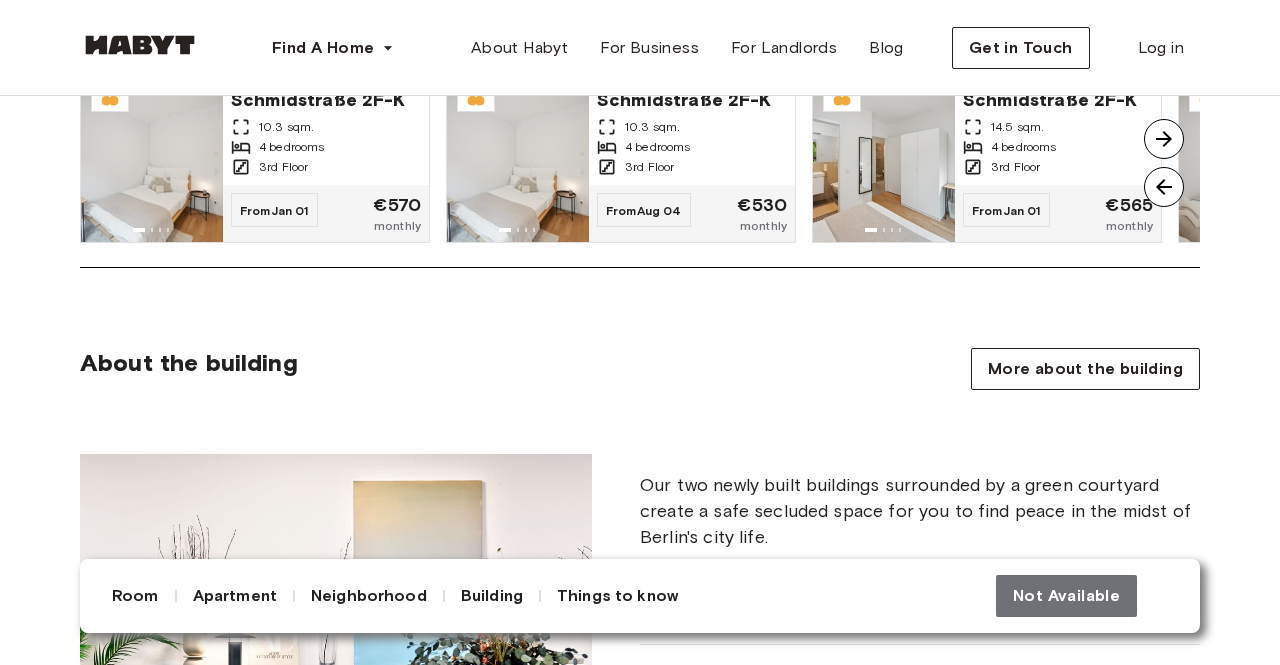 scroll, scrollTop: 1826, scrollLeft: 0, axis: vertical 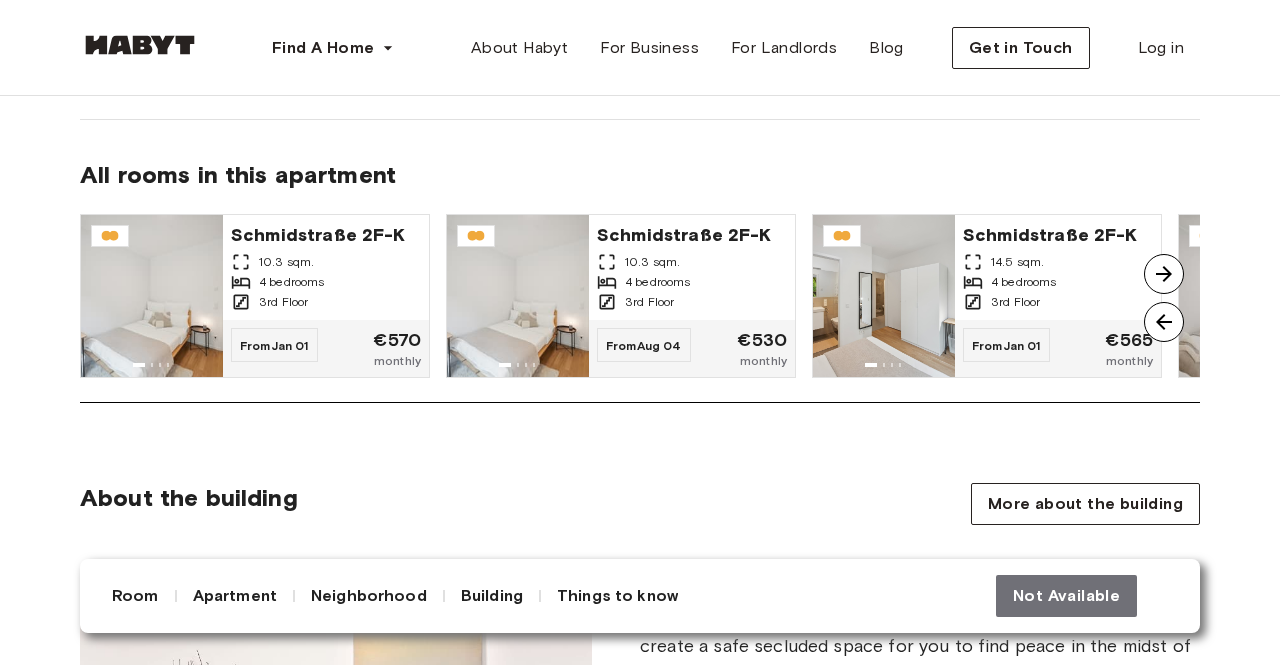 click at bounding box center [1164, 274] 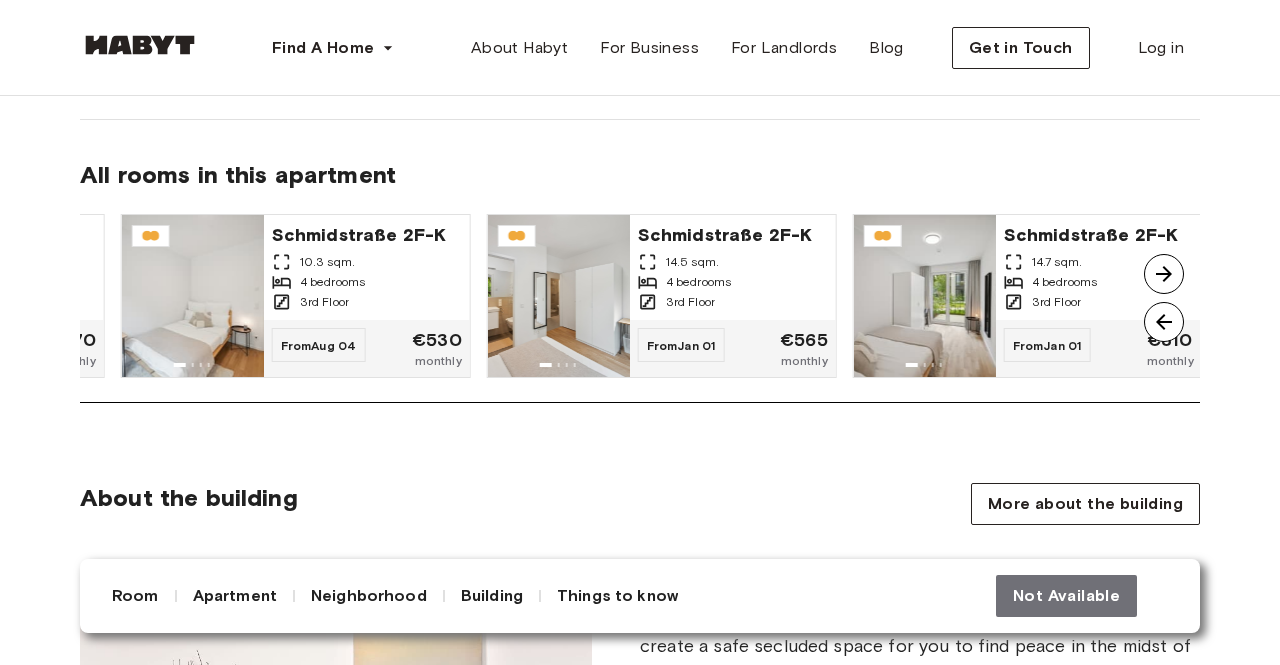 click at bounding box center [1164, 274] 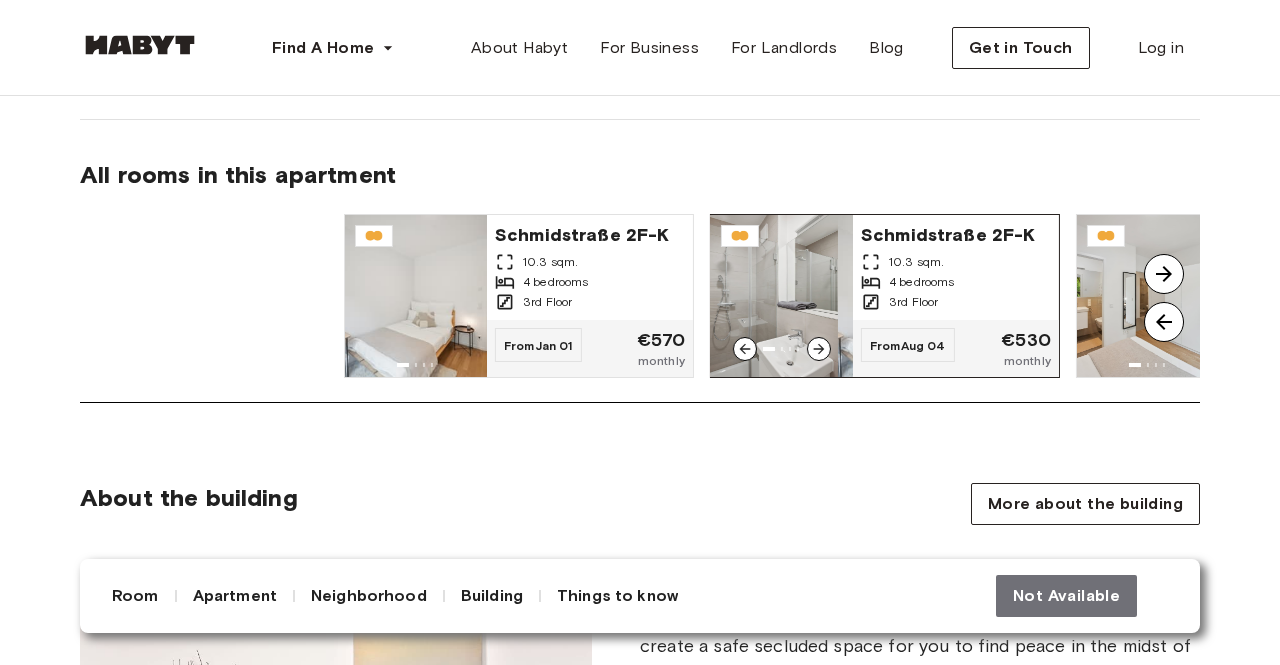 drag, startPoint x: 253, startPoint y: 315, endPoint x: 947, endPoint y: 247, distance: 697.3234 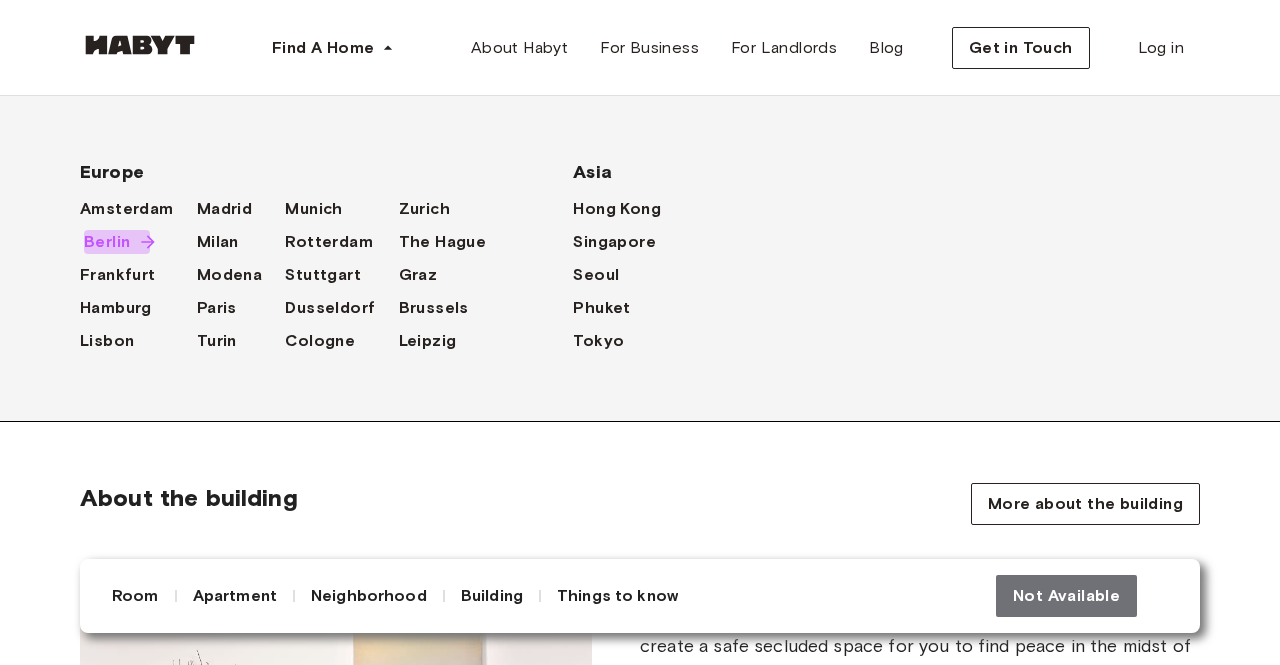 click on "Berlin" at bounding box center [107, 242] 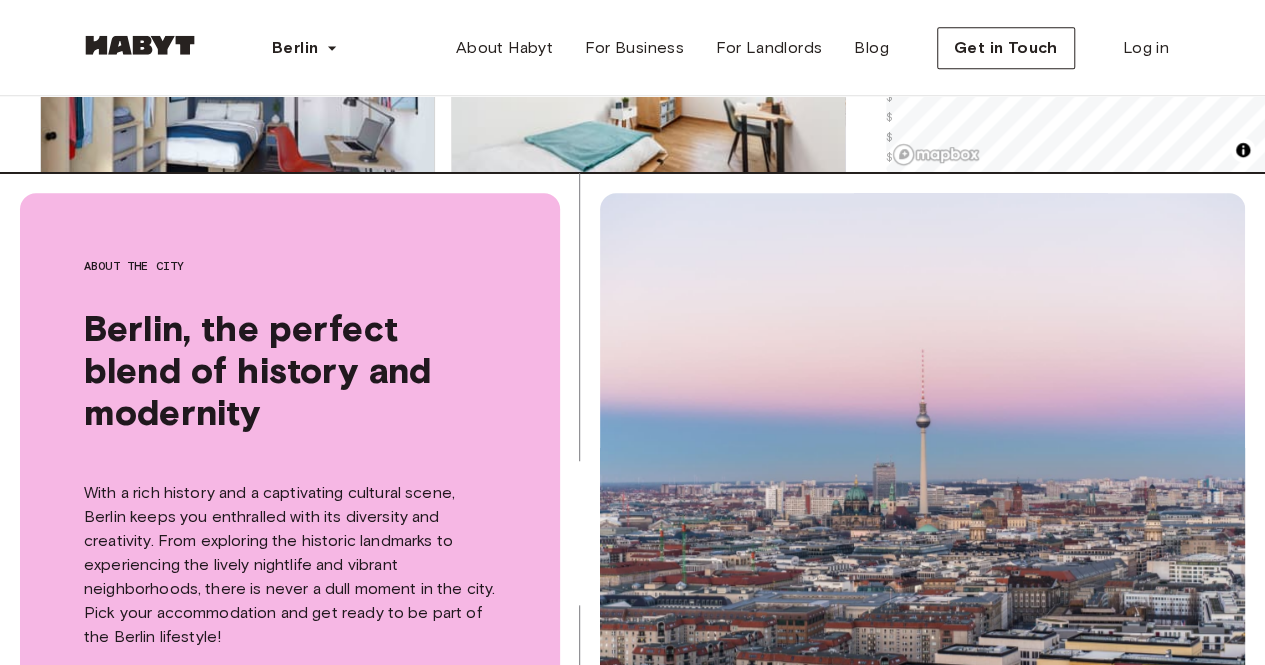 scroll, scrollTop: 428, scrollLeft: 0, axis: vertical 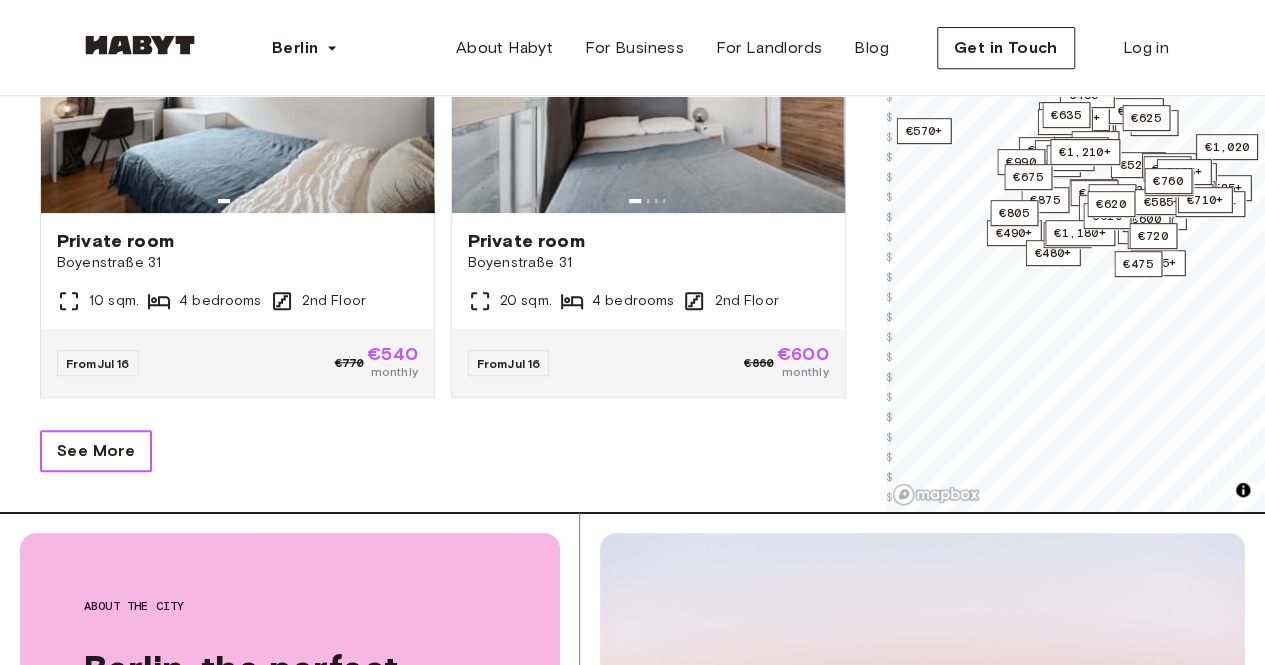 click on "See More" at bounding box center [96, 451] 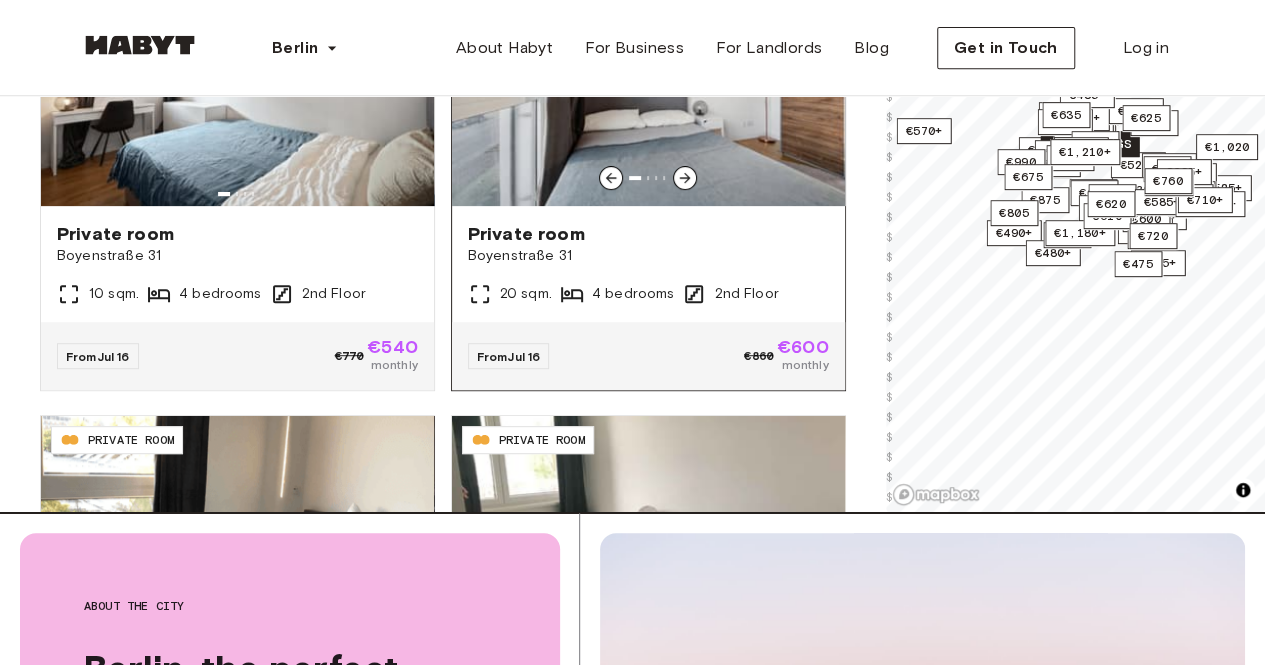 click on "Private room" at bounding box center [648, 234] 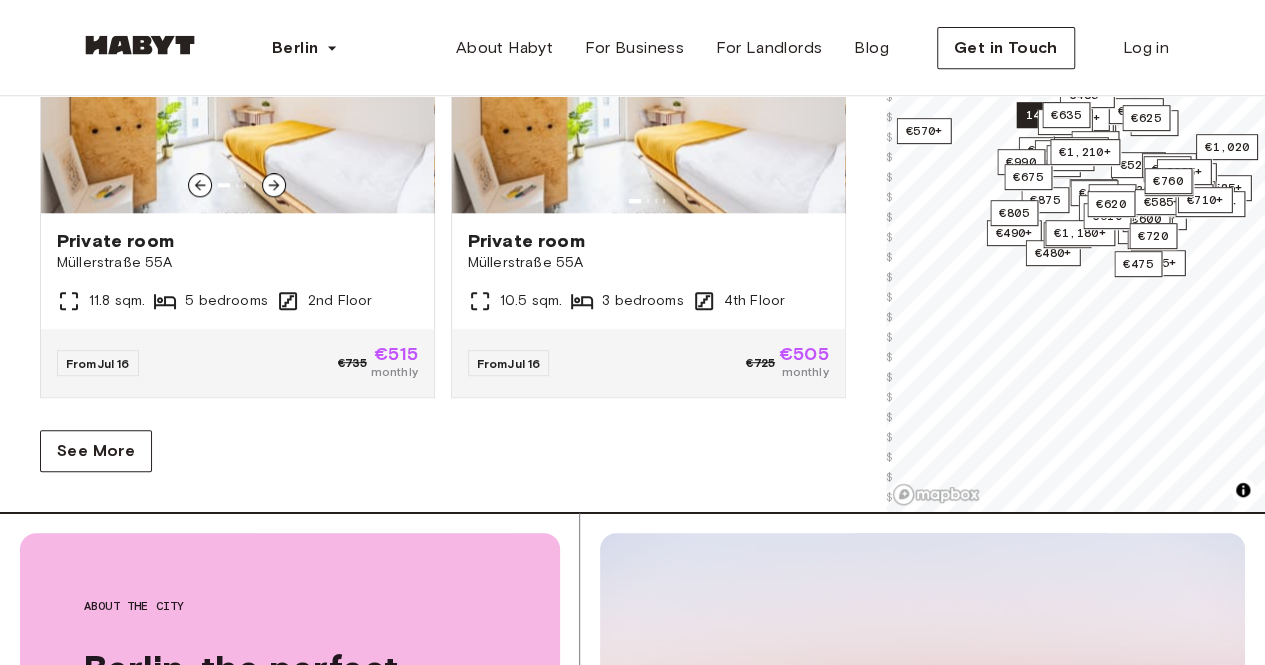scroll, scrollTop: 8425, scrollLeft: 0, axis: vertical 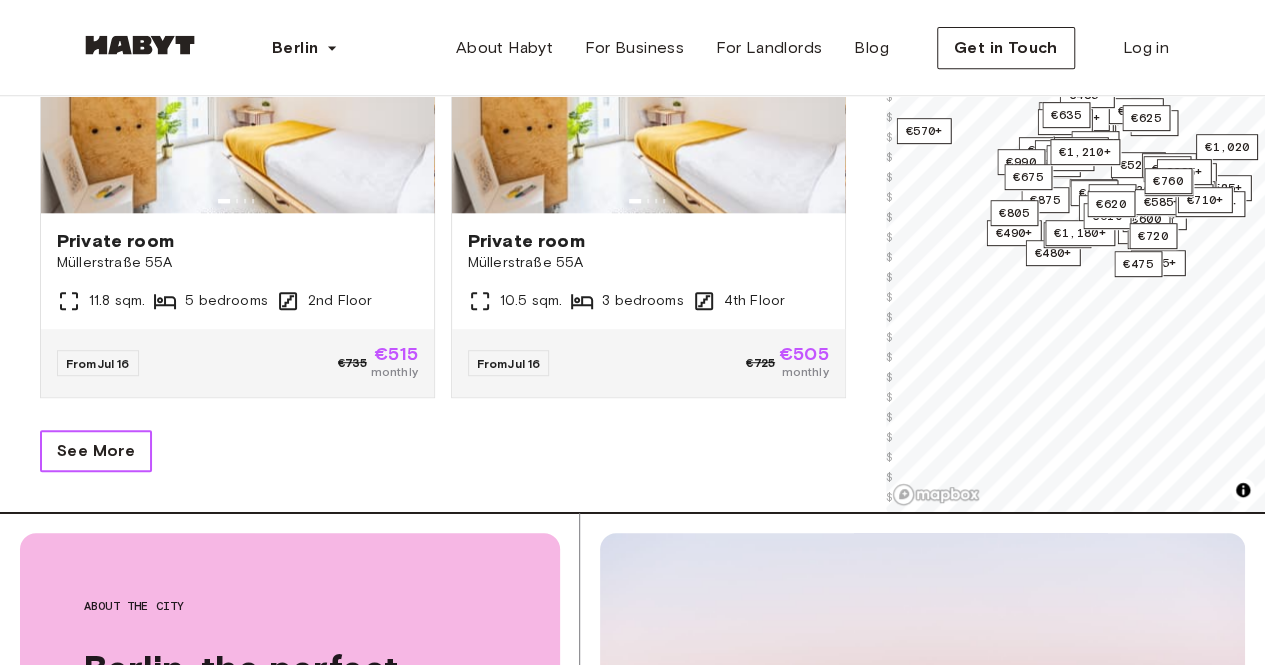 click on "See More" at bounding box center [96, 451] 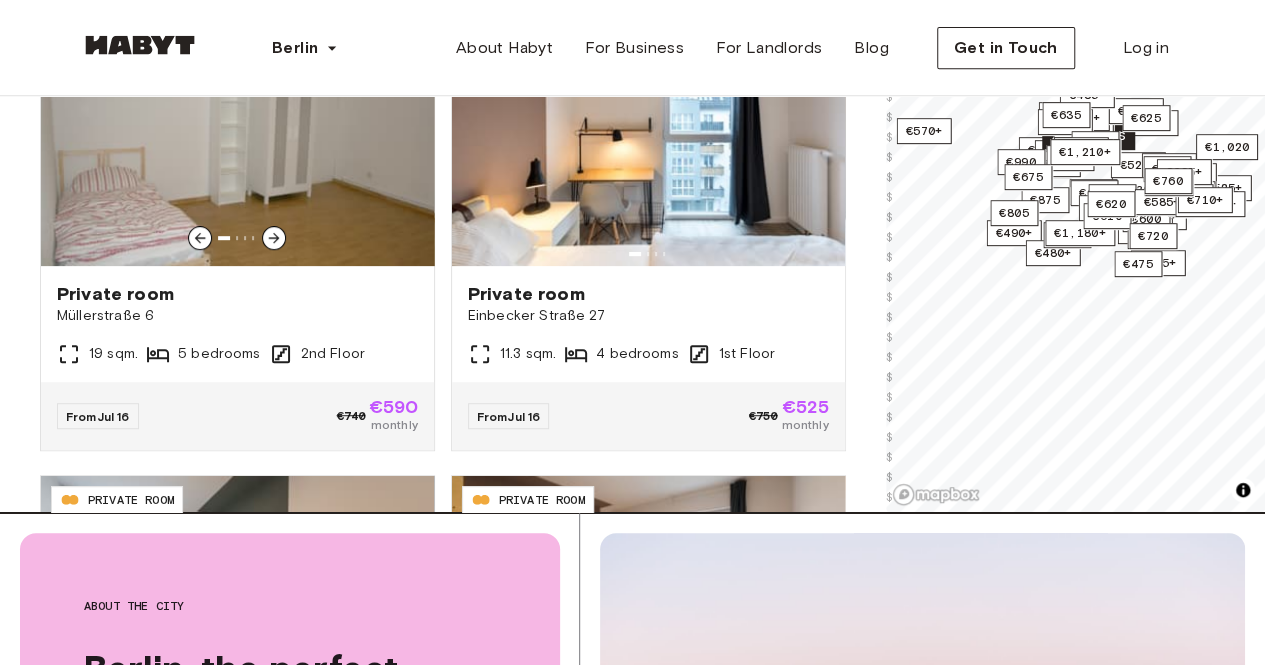 scroll, scrollTop: 11523, scrollLeft: 0, axis: vertical 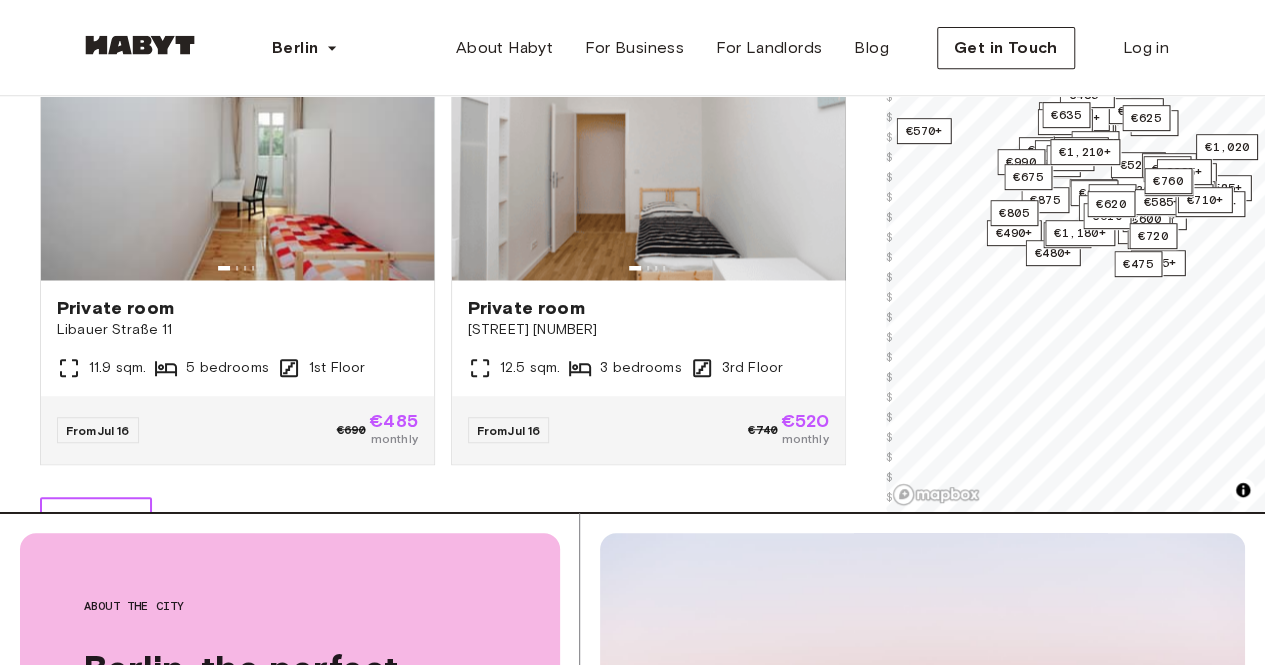 click on "See More" at bounding box center (96, 518) 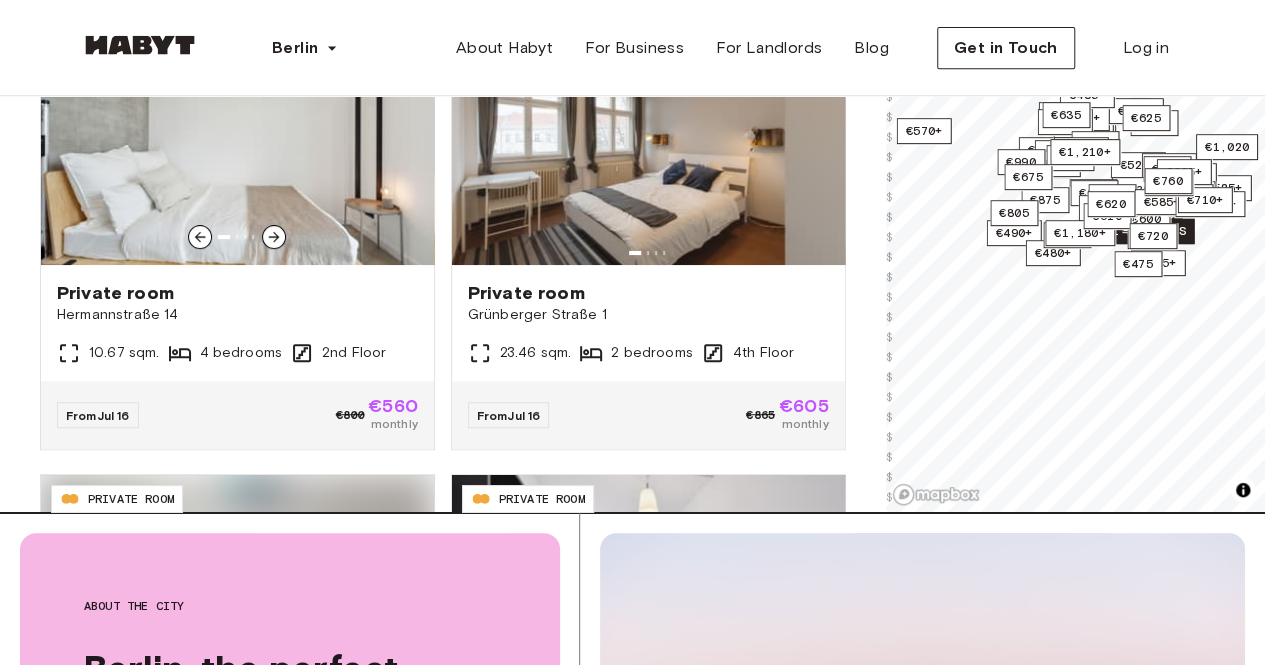 scroll, scrollTop: 15123, scrollLeft: 0, axis: vertical 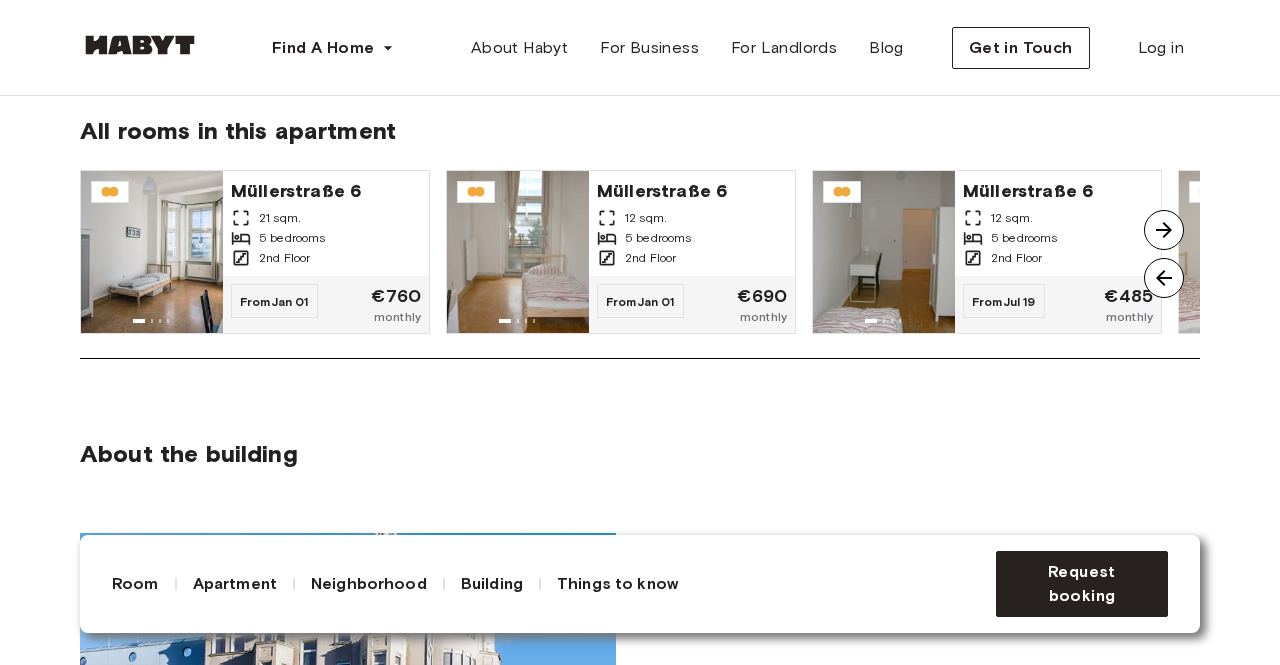 click at bounding box center (1164, 230) 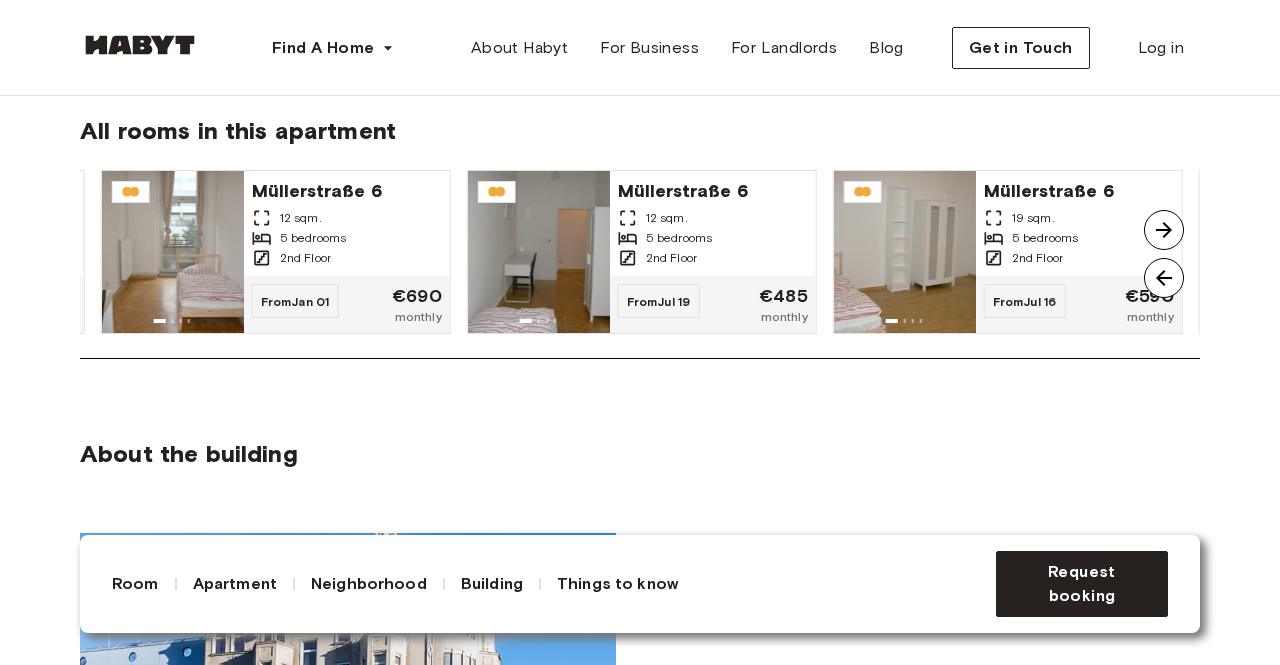 click at bounding box center (1164, 230) 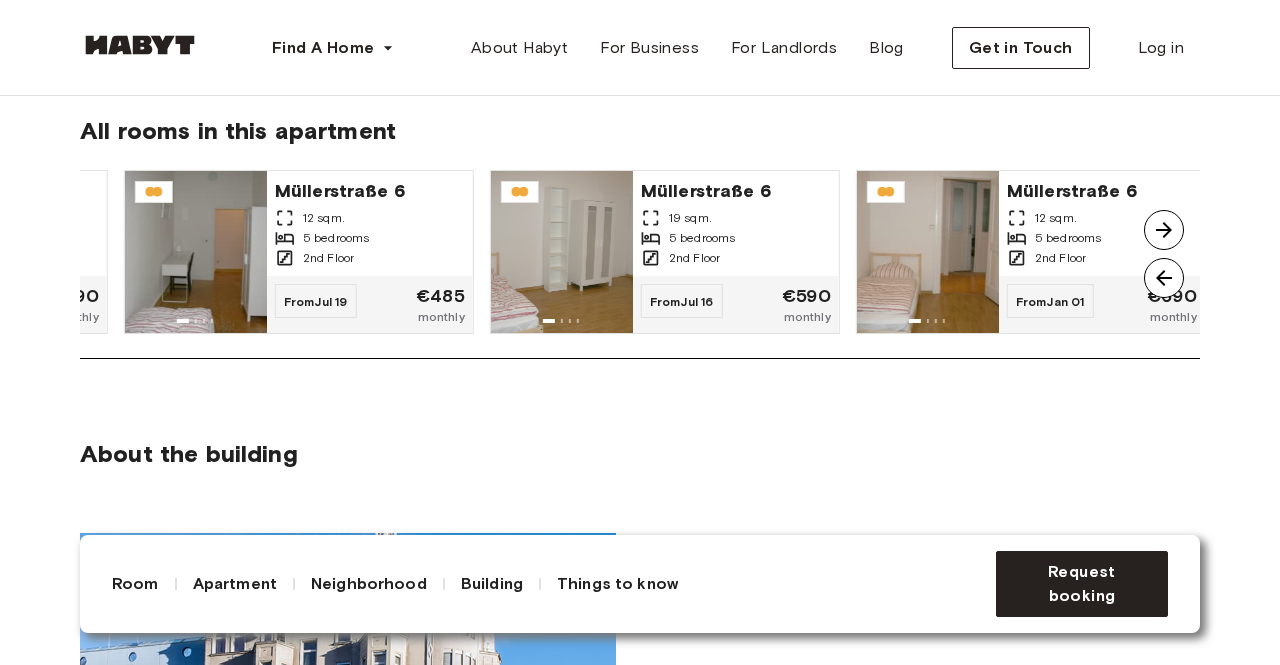 click at bounding box center [1164, 230] 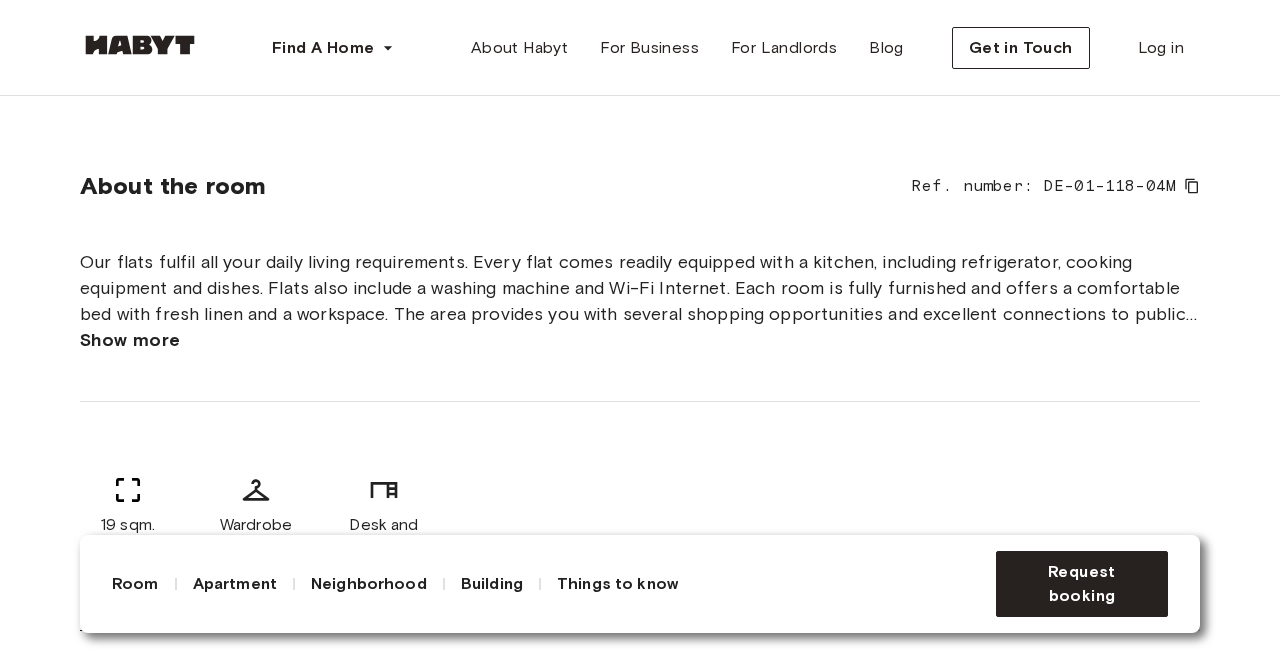 scroll, scrollTop: 657, scrollLeft: 0, axis: vertical 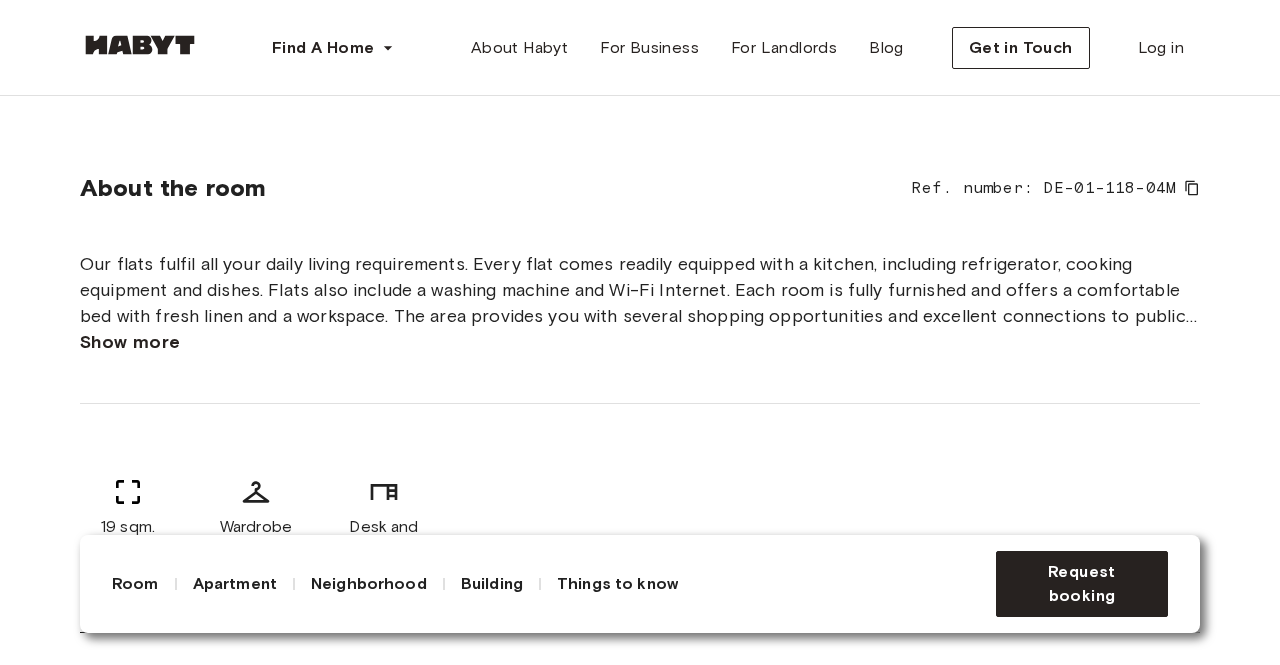 click on "Show more" at bounding box center (130, 342) 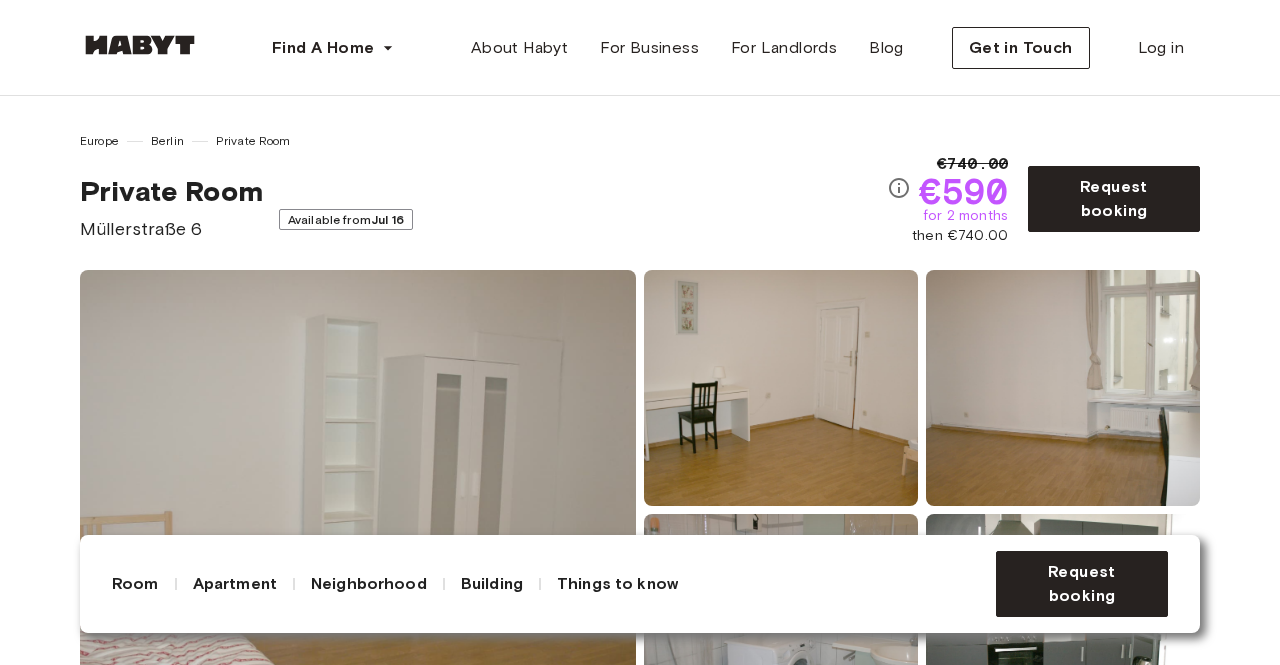 scroll, scrollTop: 251, scrollLeft: 0, axis: vertical 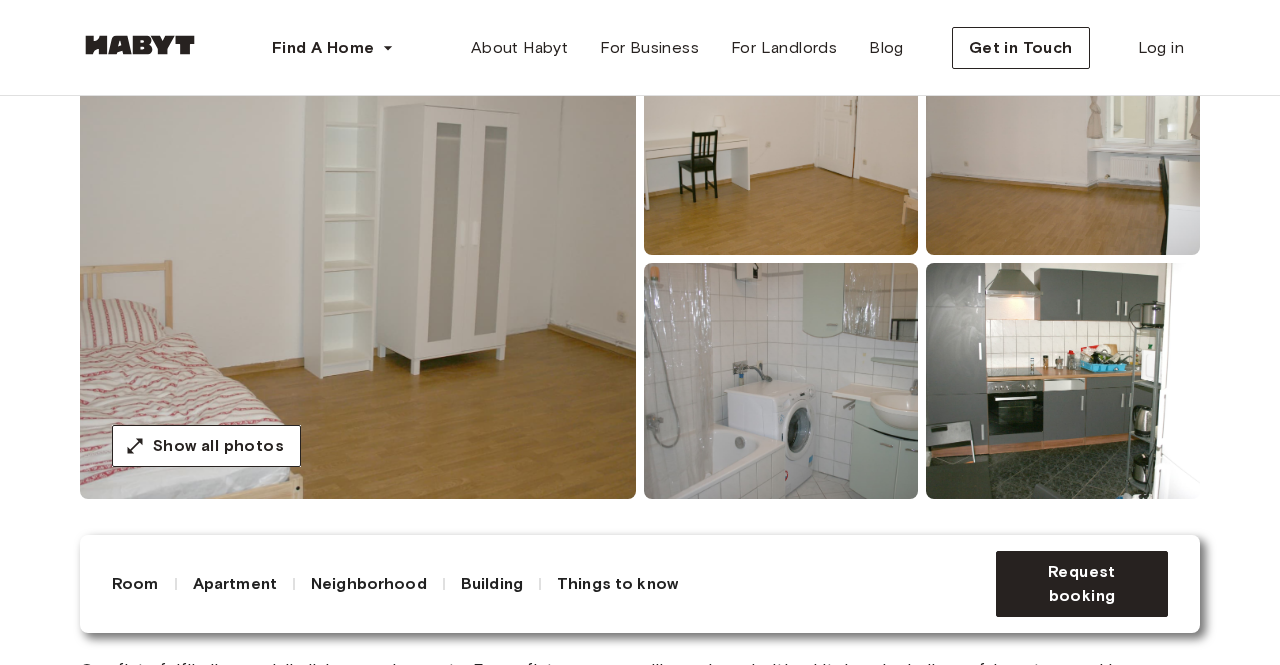 click at bounding box center [358, 259] 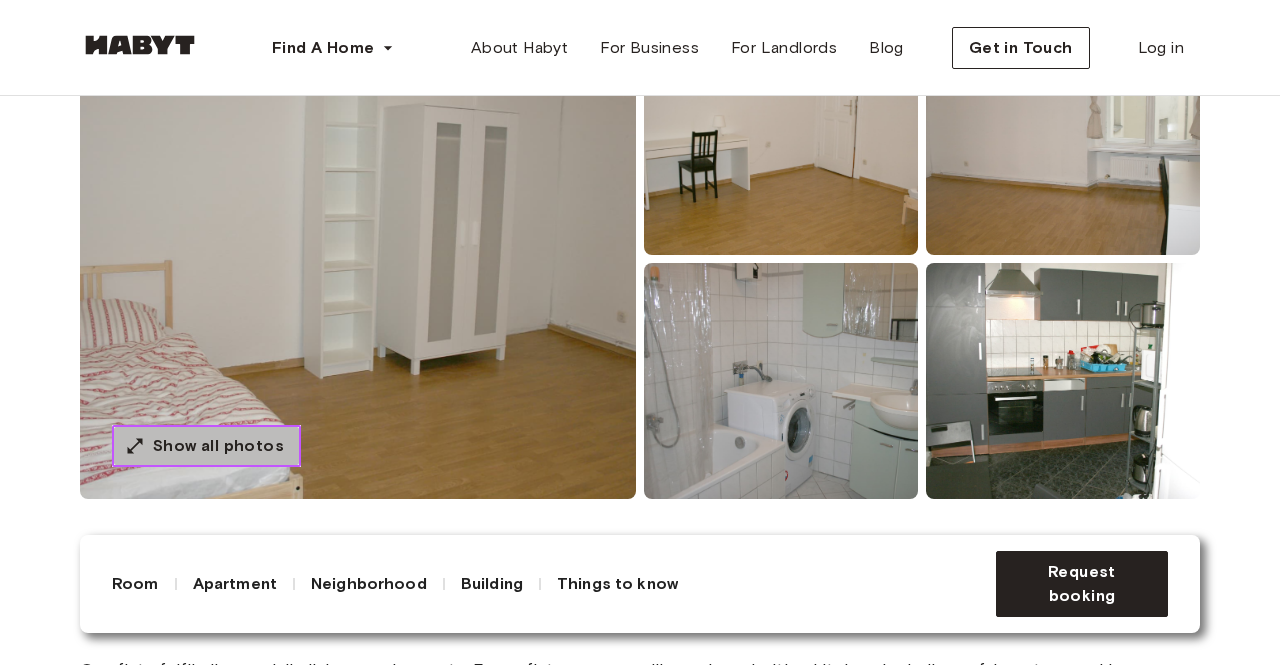 click on "Show all photos" at bounding box center [218, 446] 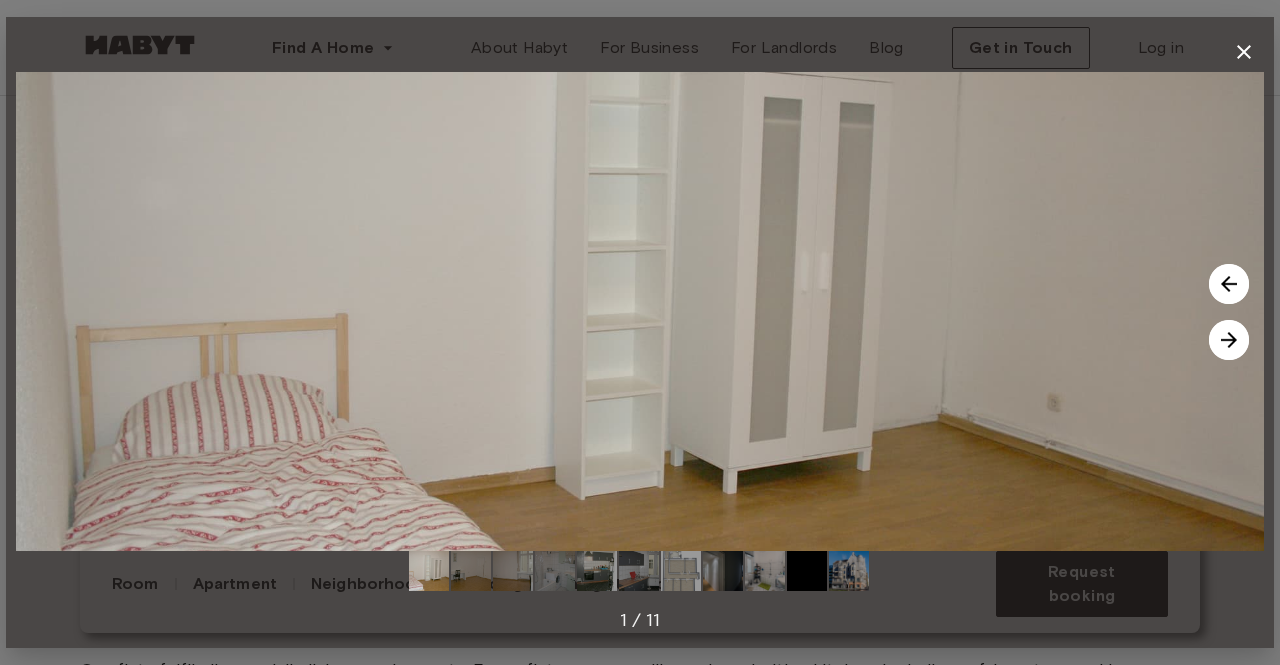 click at bounding box center [1229, 284] 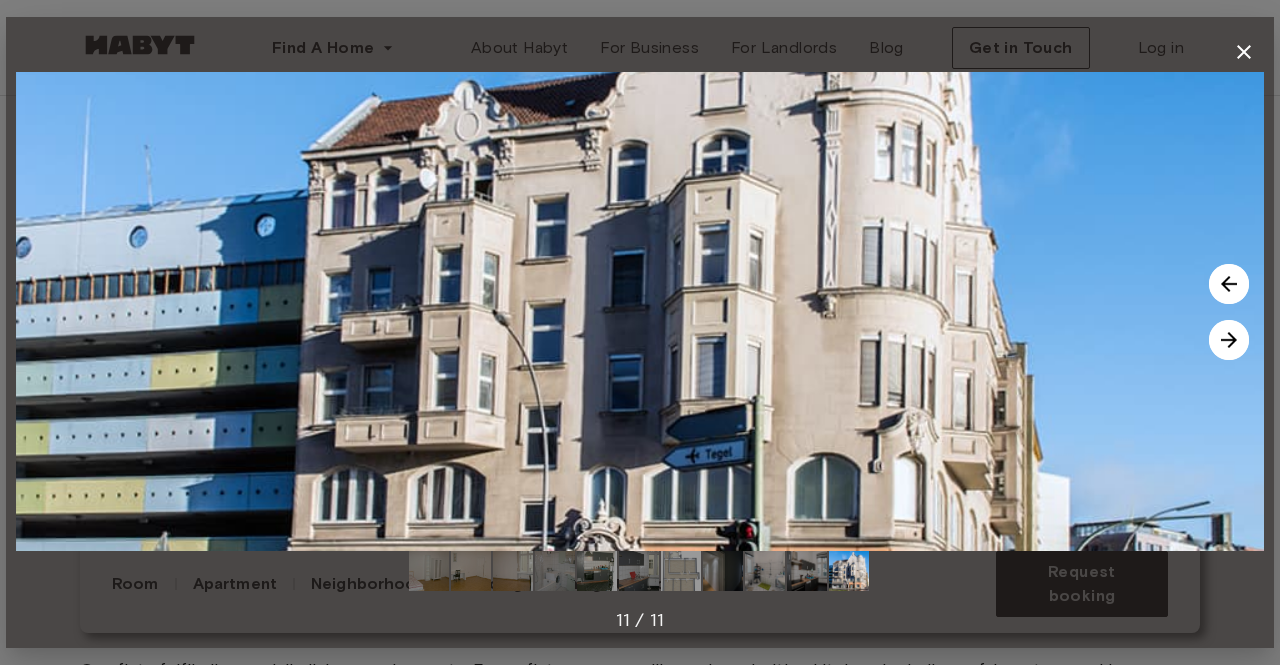 click at bounding box center (1229, 340) 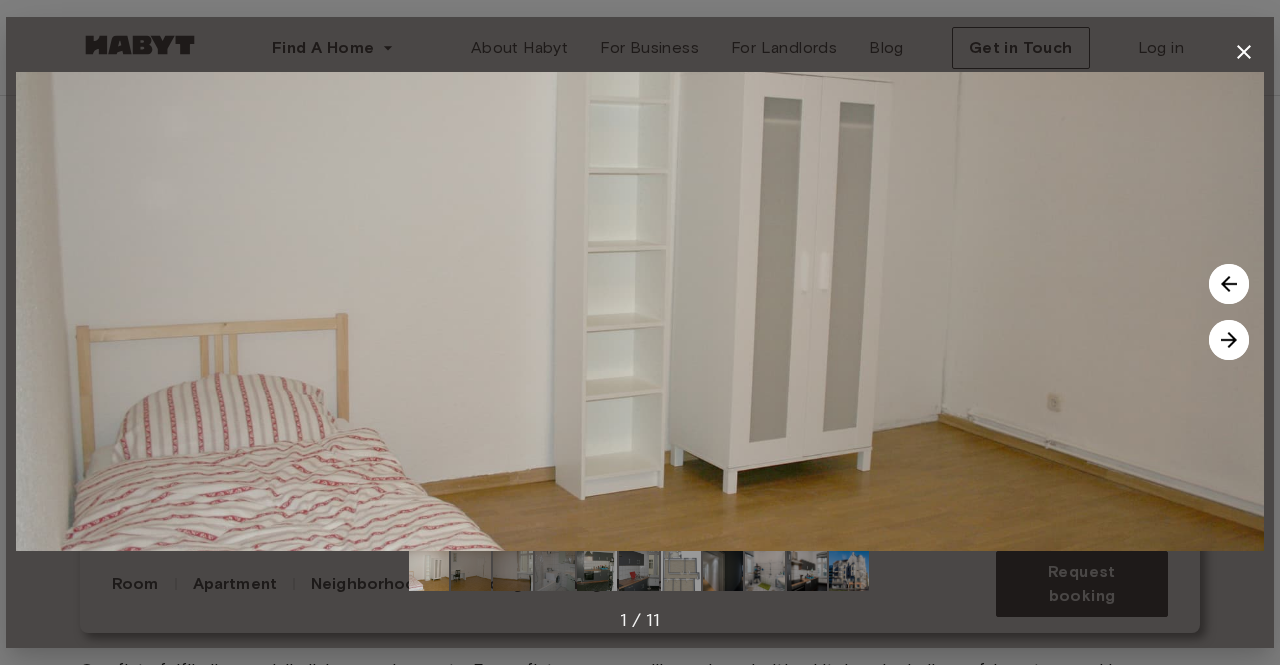 click at bounding box center [1229, 340] 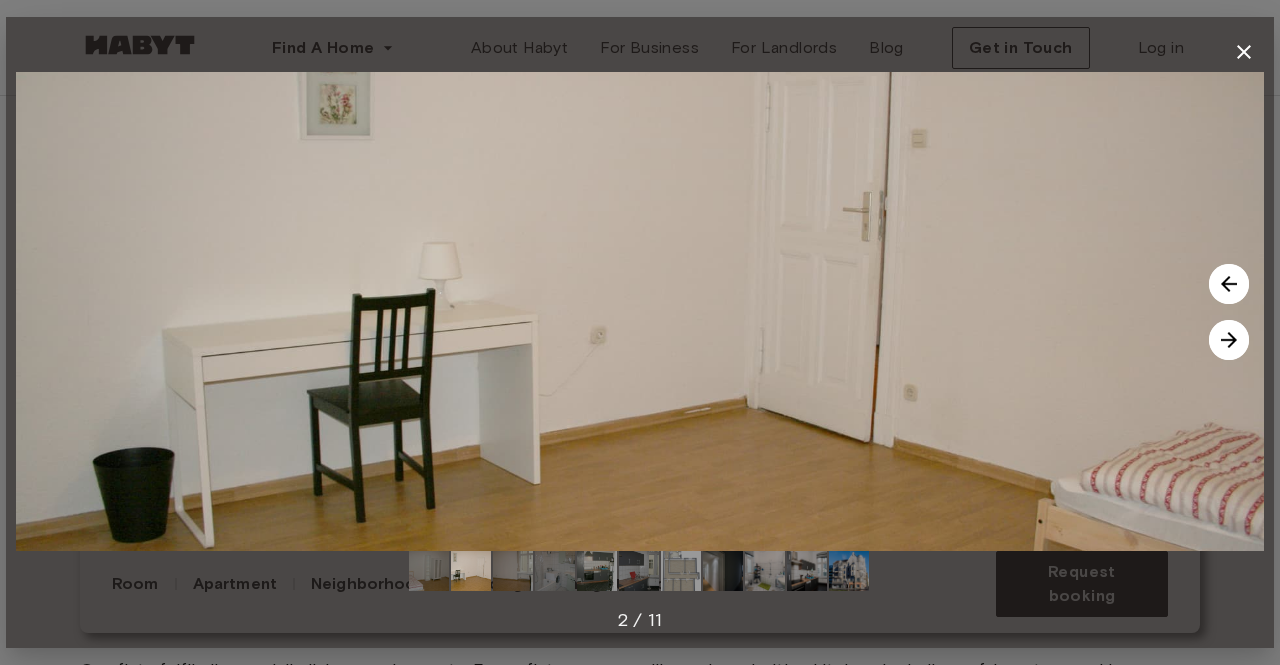 click at bounding box center (1229, 340) 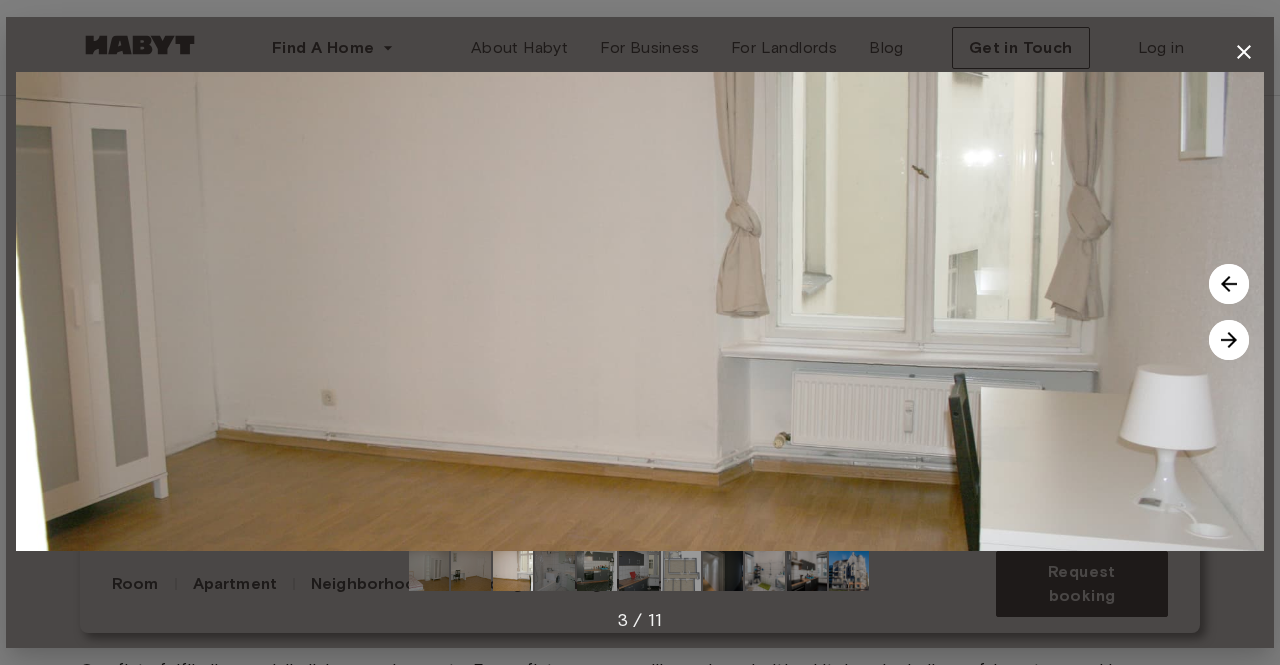 click at bounding box center (1229, 340) 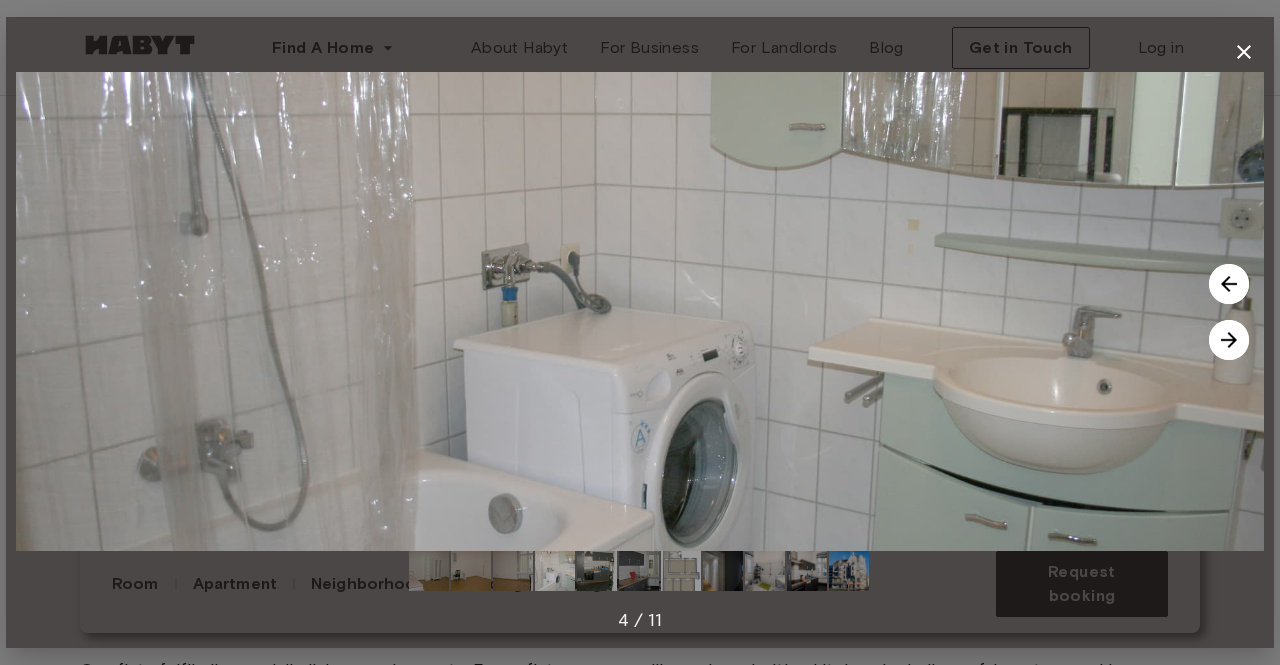 click at bounding box center [1229, 340] 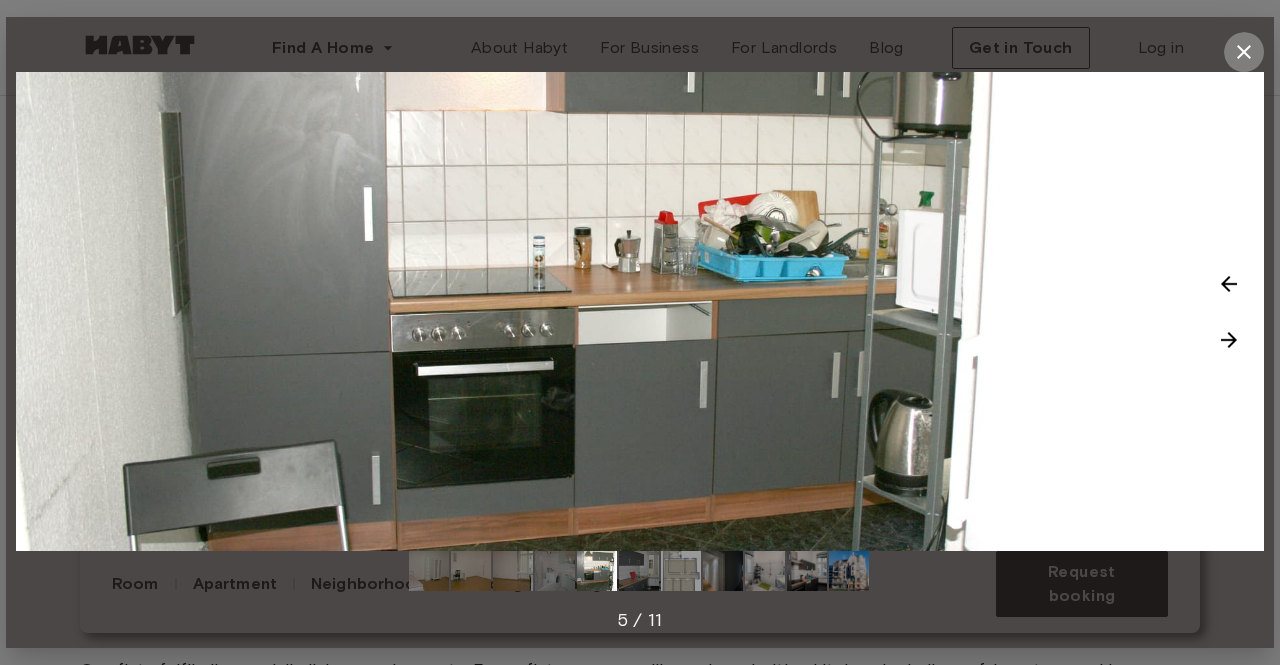 click 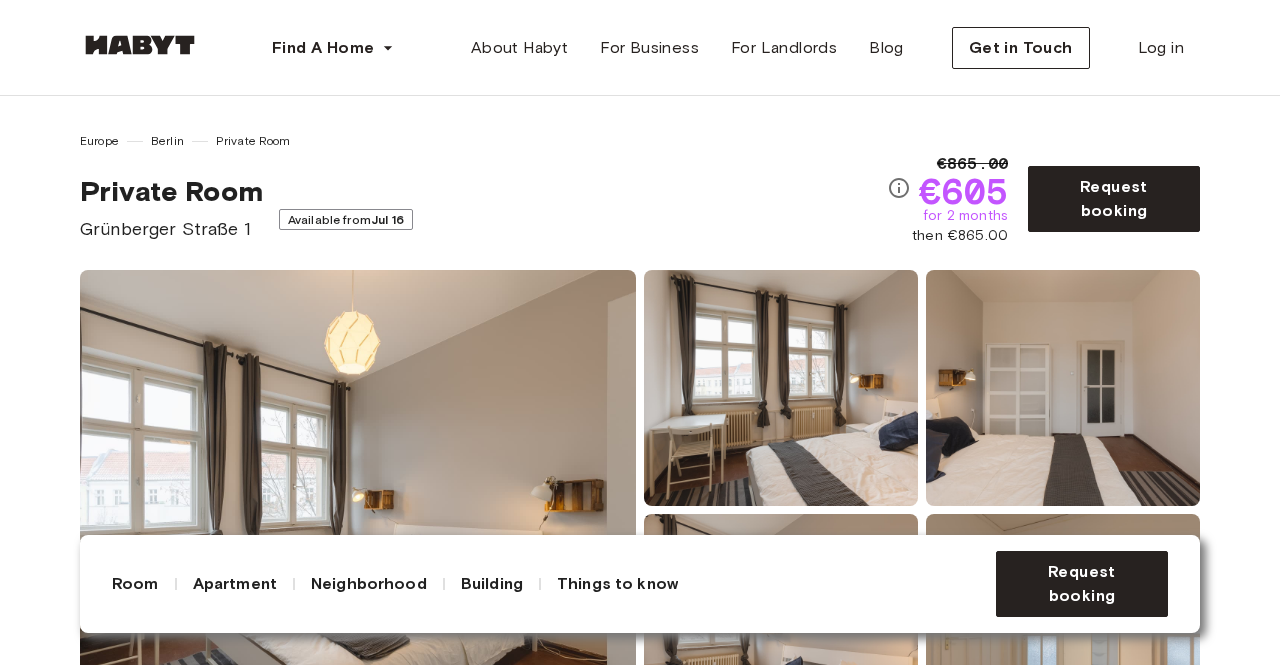 scroll, scrollTop: 220, scrollLeft: 0, axis: vertical 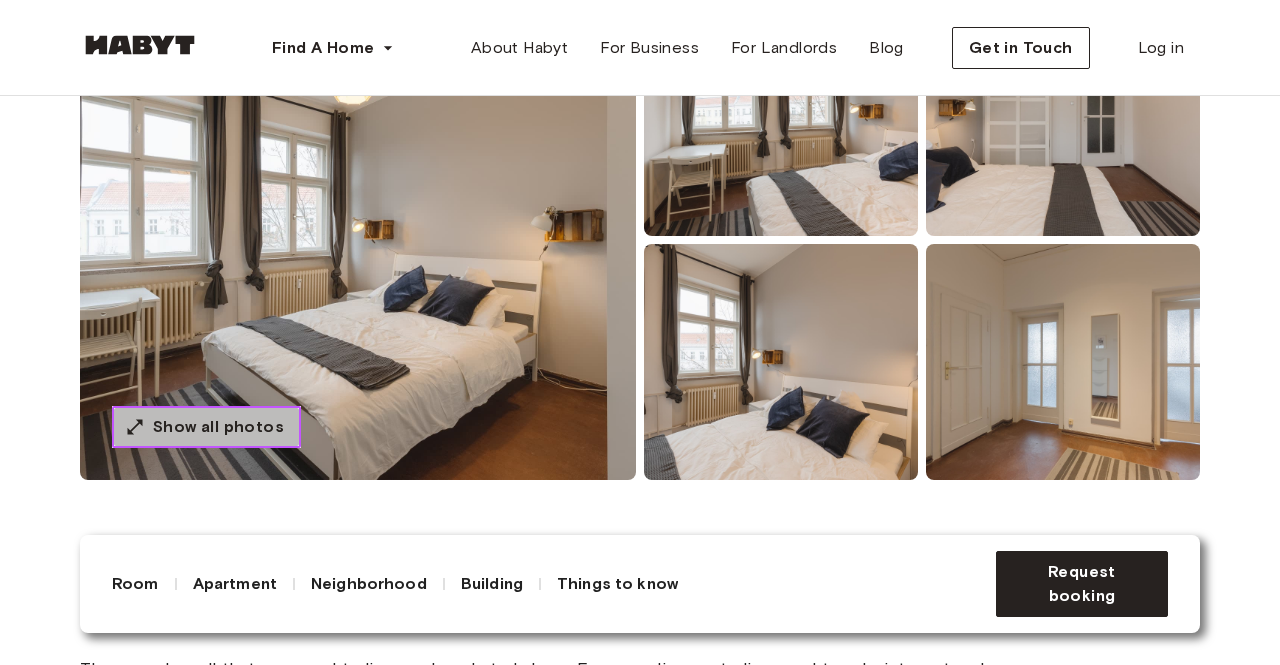 click on "Show all photos" at bounding box center (218, 427) 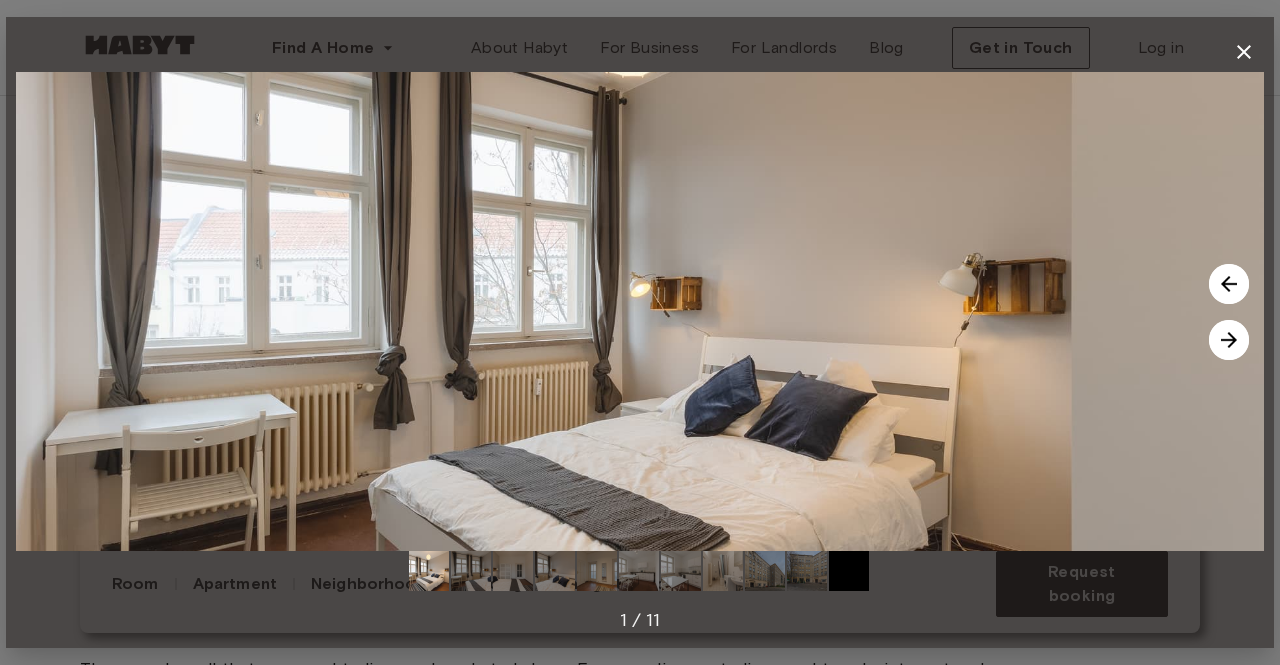click at bounding box center (1229, 340) 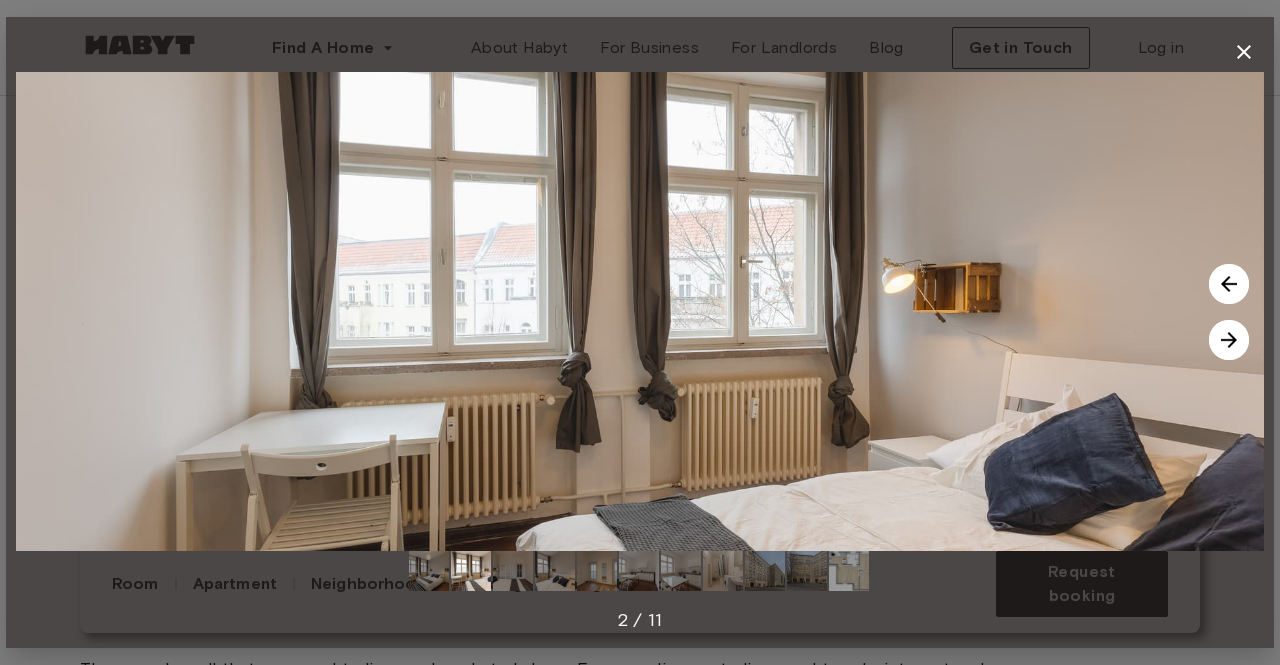 click at bounding box center (1229, 340) 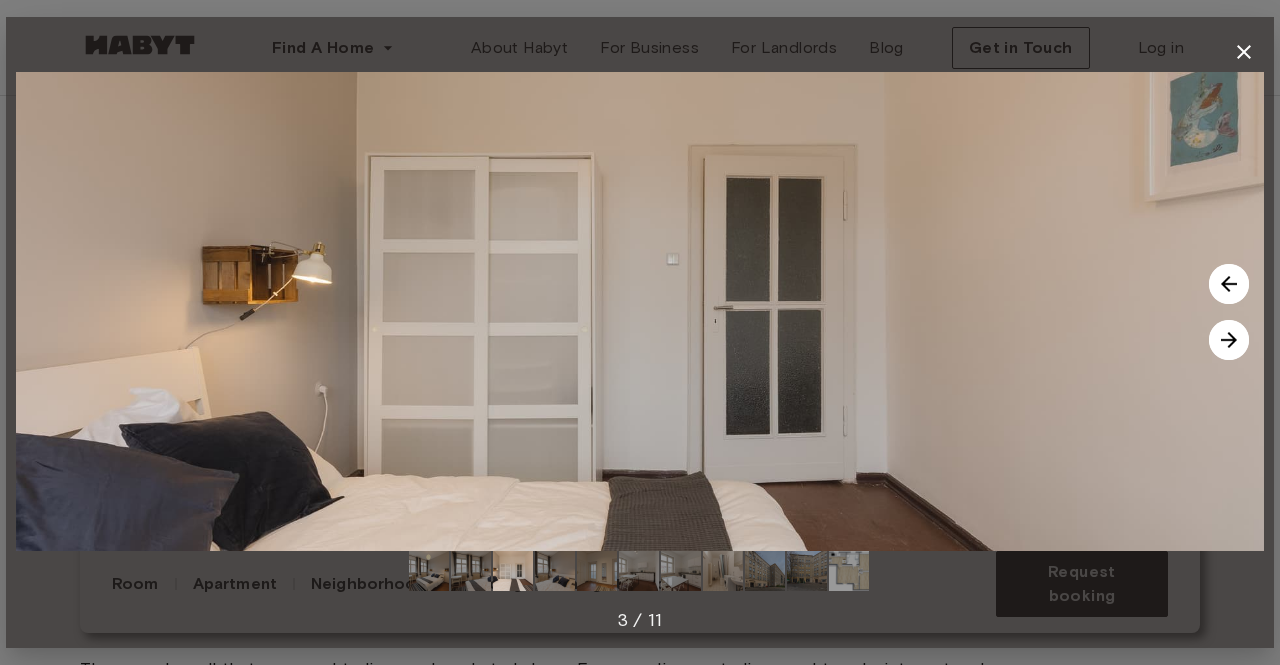 click at bounding box center (640, 311) 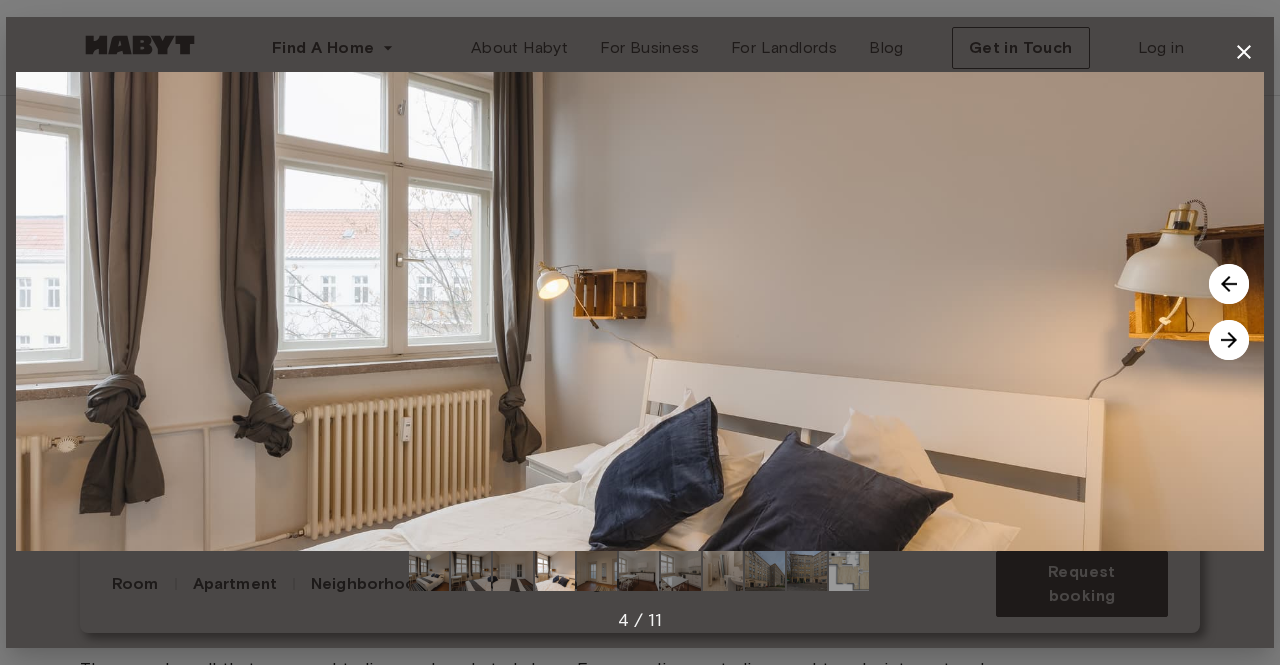 click at bounding box center (1229, 340) 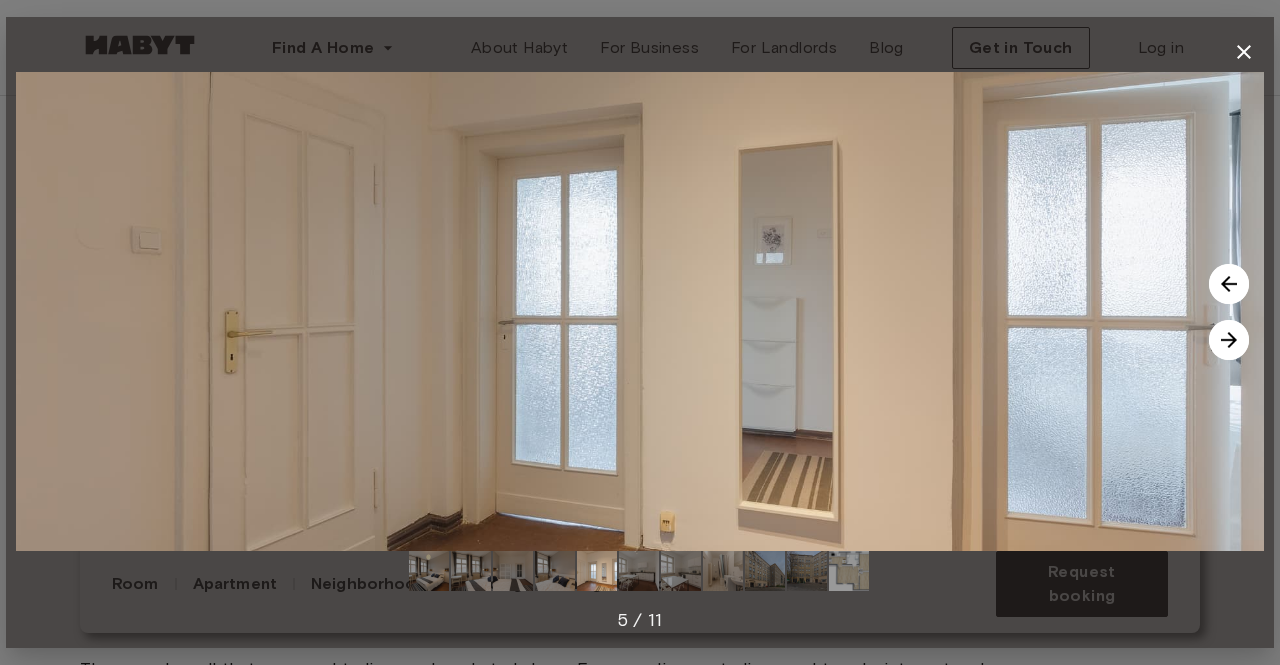 click at bounding box center [1229, 340] 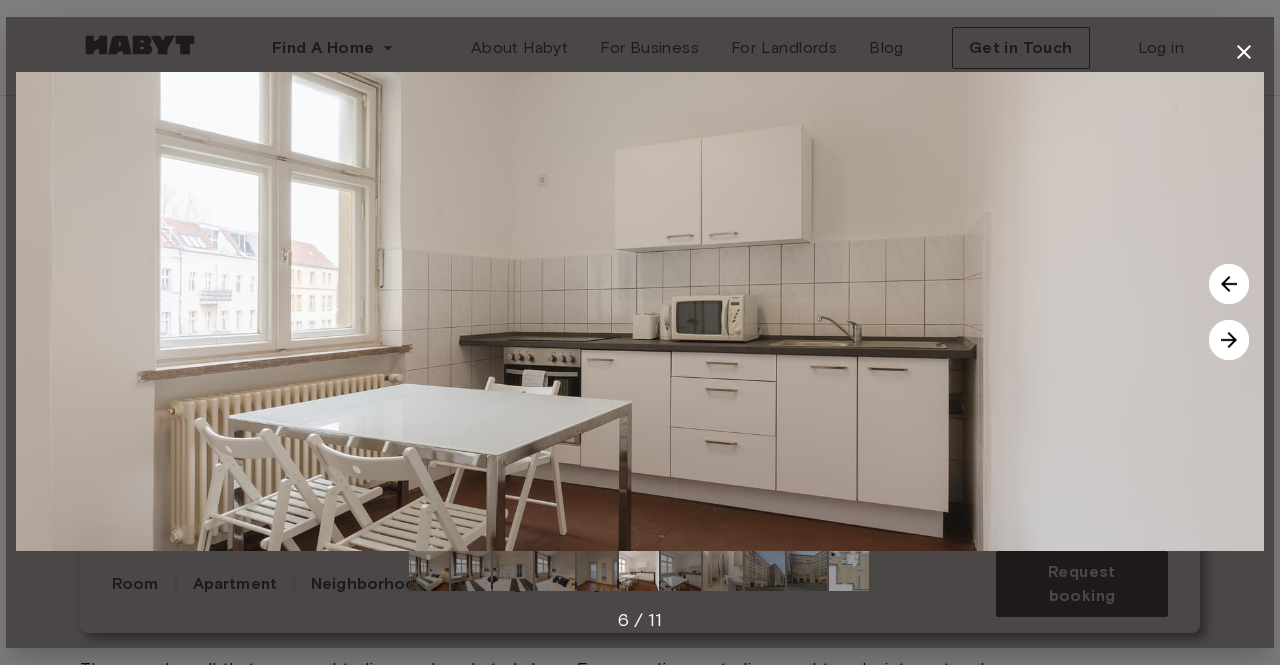 click at bounding box center (1229, 340) 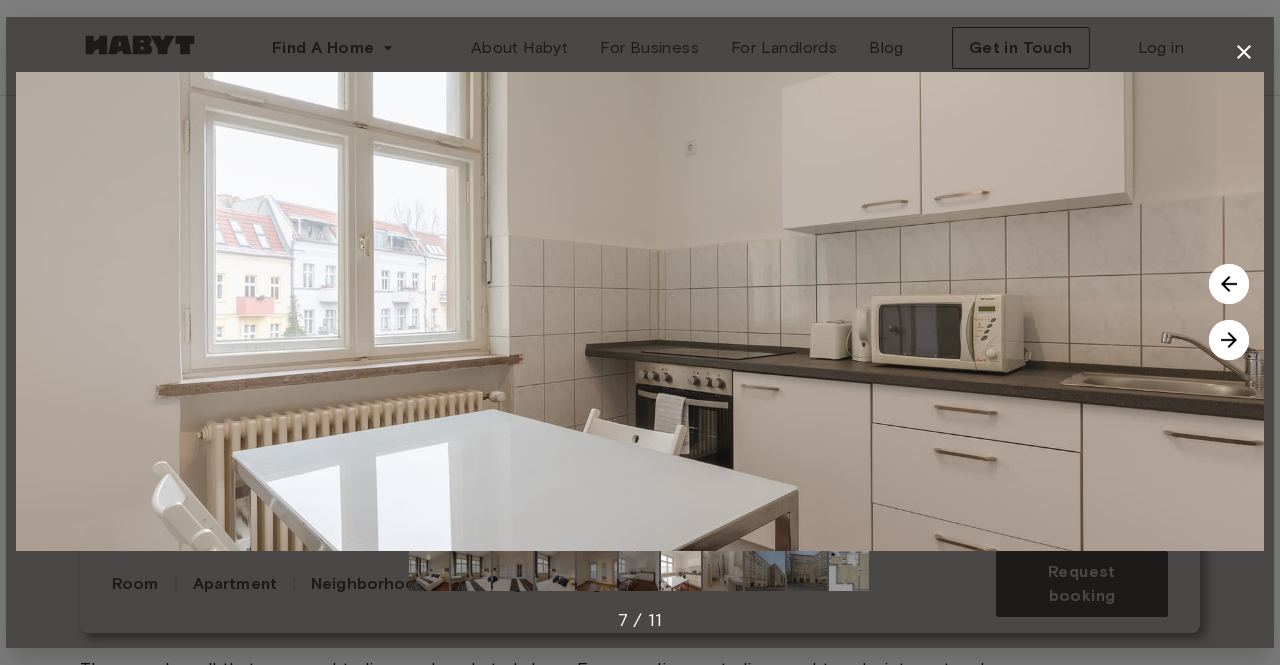 click at bounding box center [1229, 340] 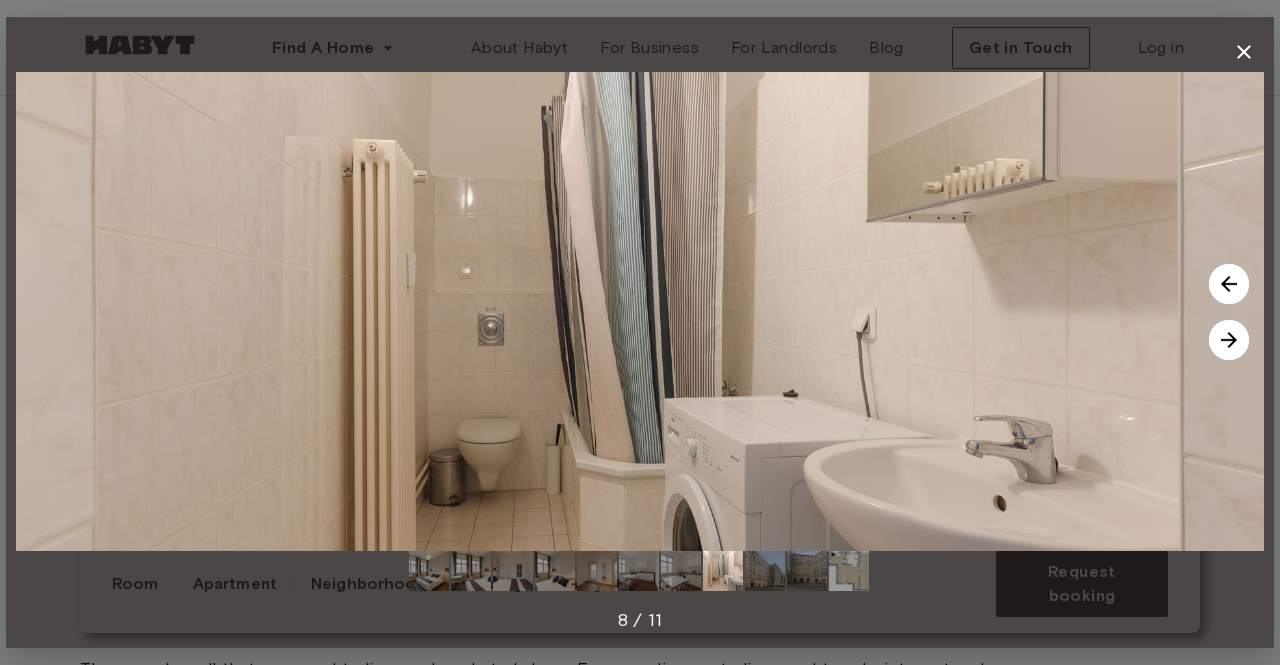 click at bounding box center (1229, 340) 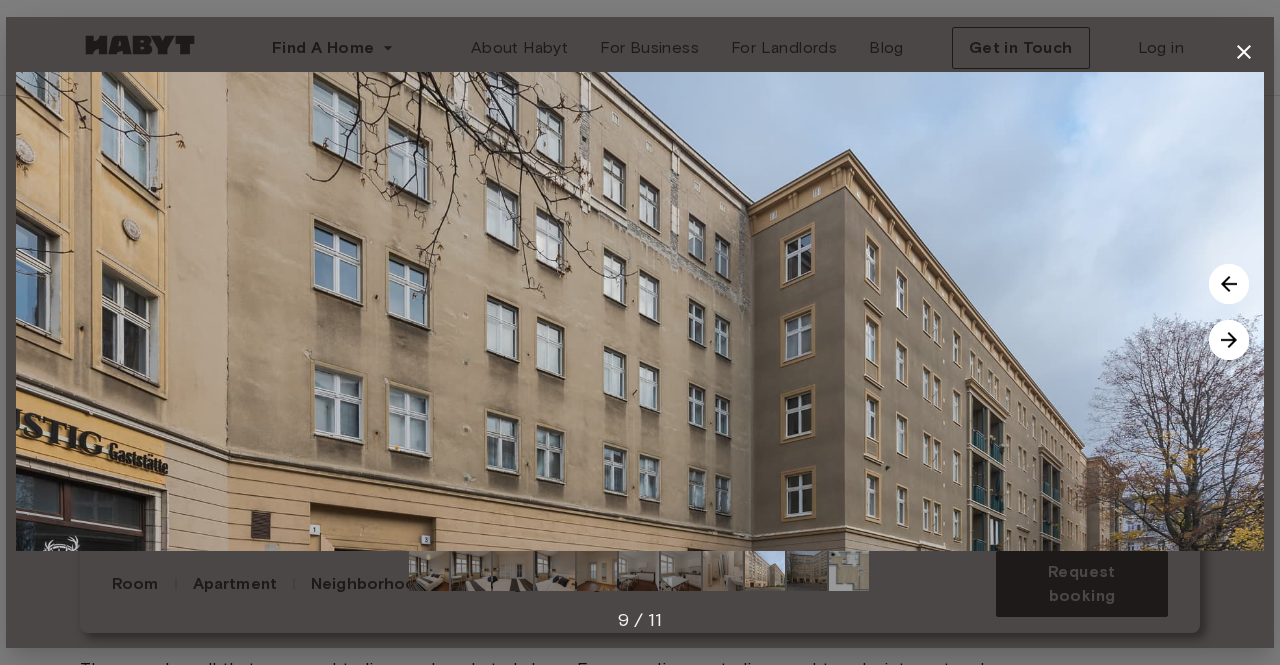 click at bounding box center [1229, 340] 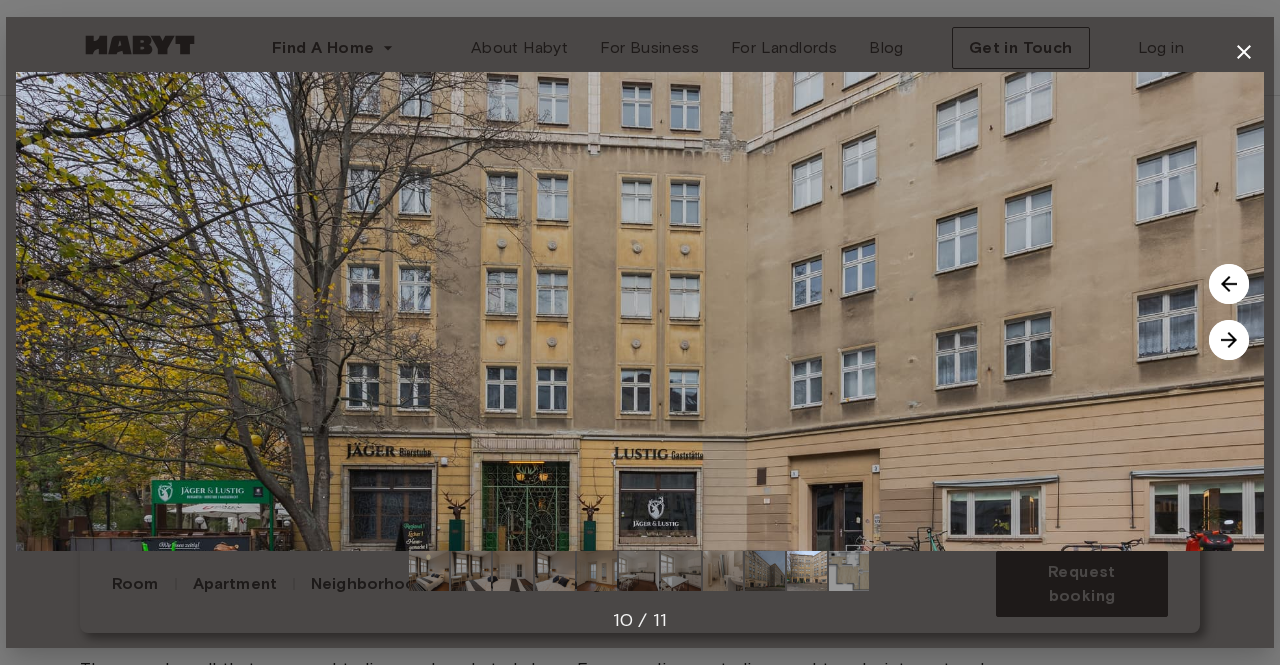 click at bounding box center [1229, 340] 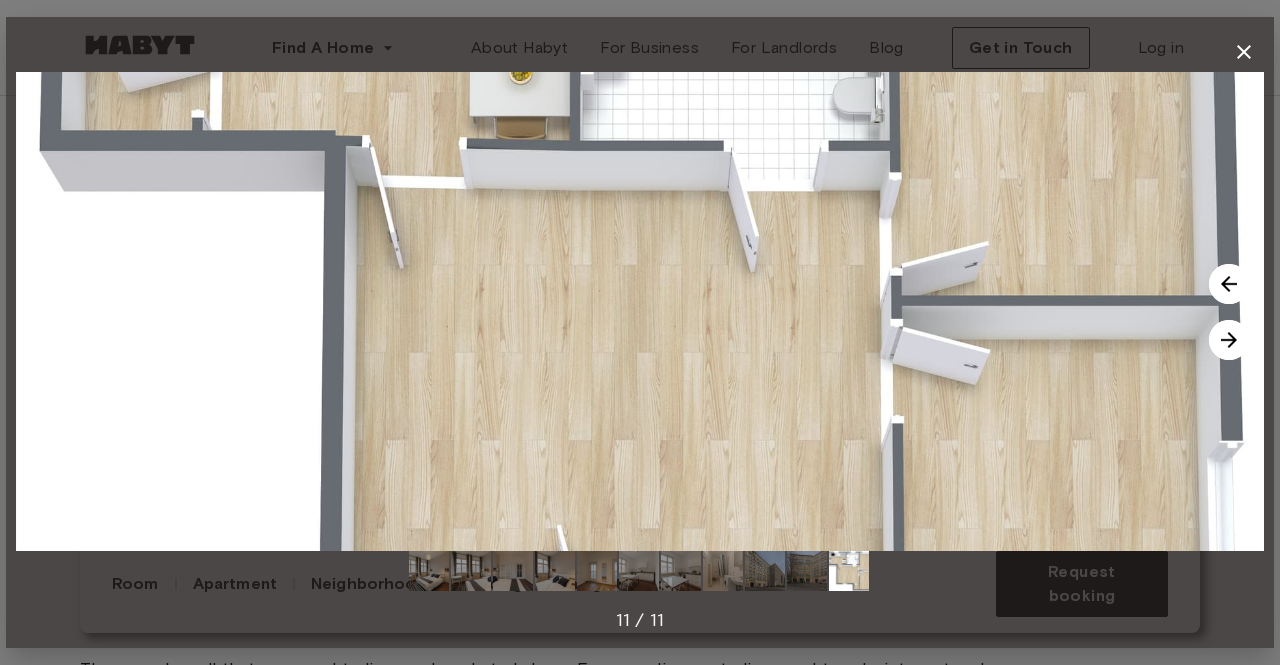 click at bounding box center [1229, 340] 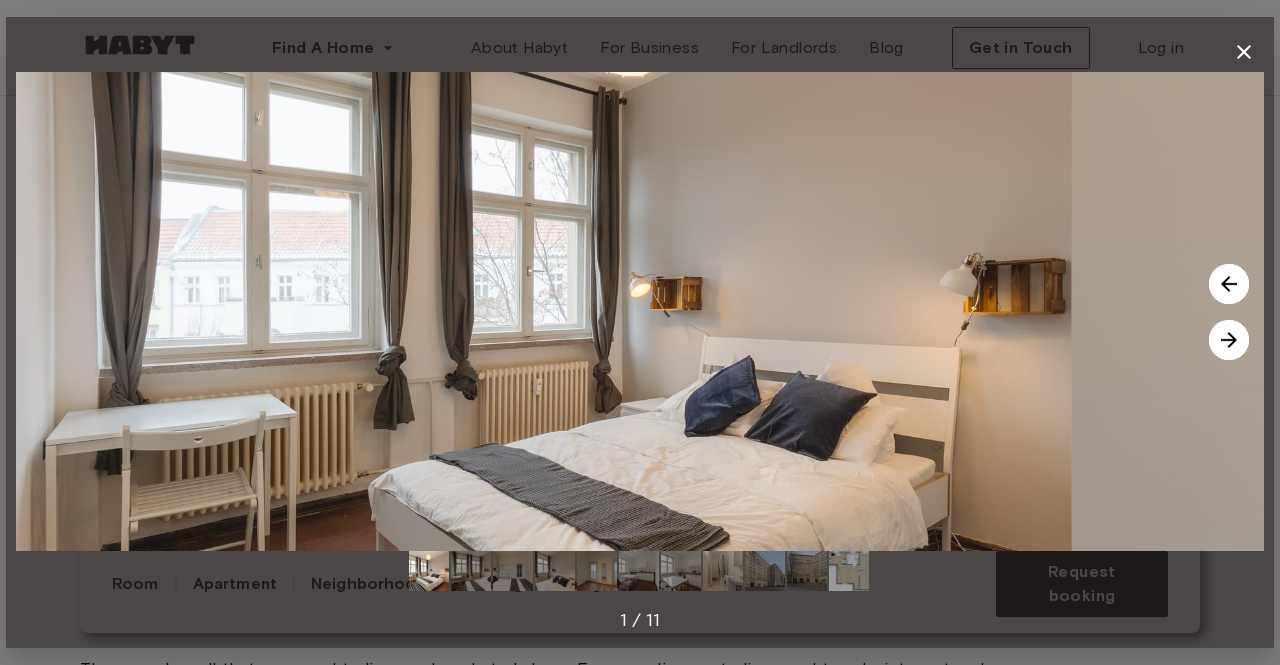 click at bounding box center (640, 311) 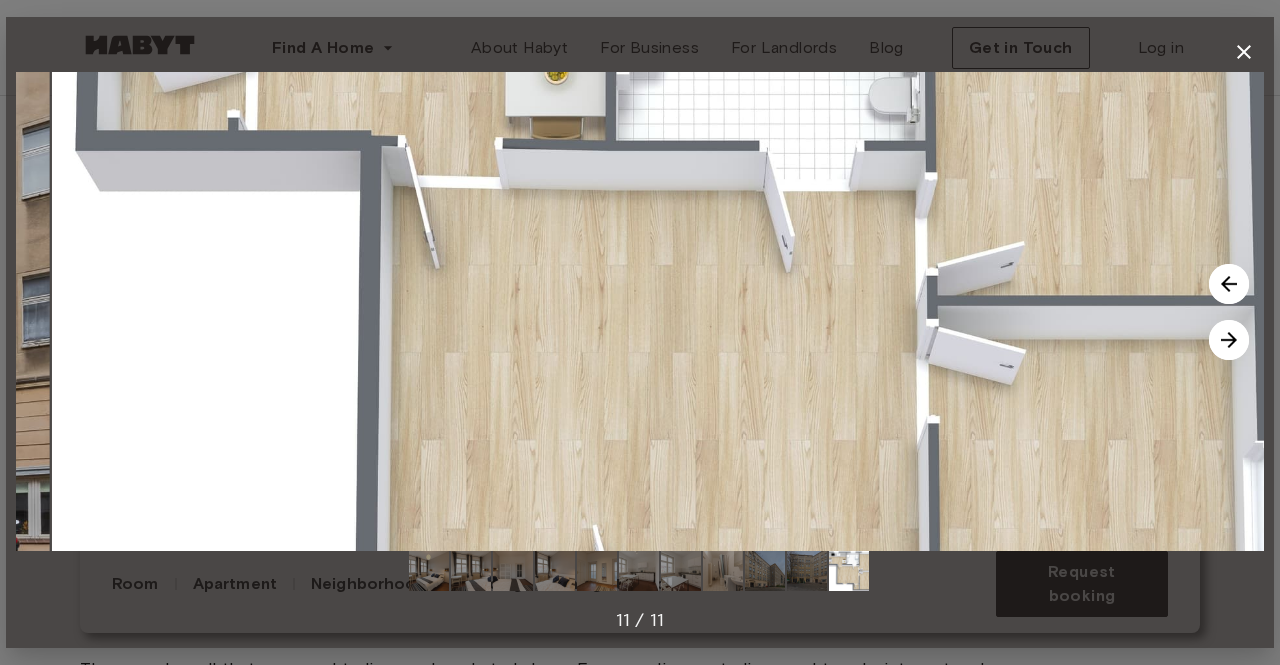 drag, startPoint x: 740, startPoint y: 319, endPoint x: 768, endPoint y: 501, distance: 184.14125 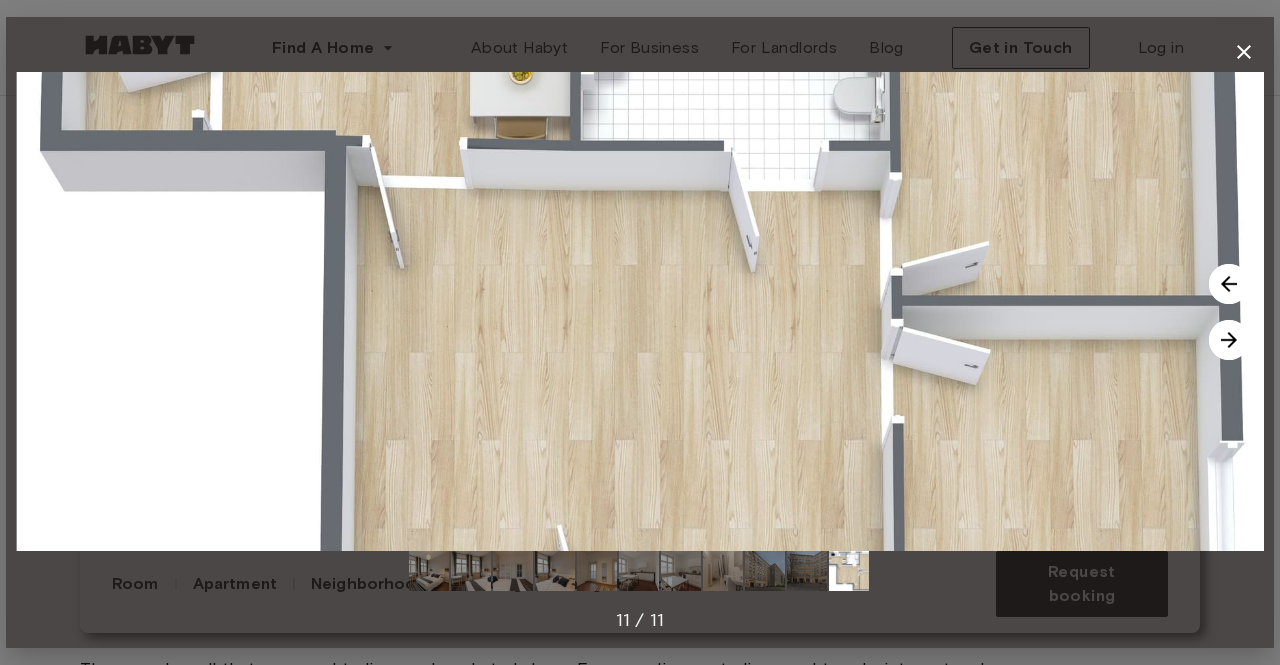 click at bounding box center [640, 311] 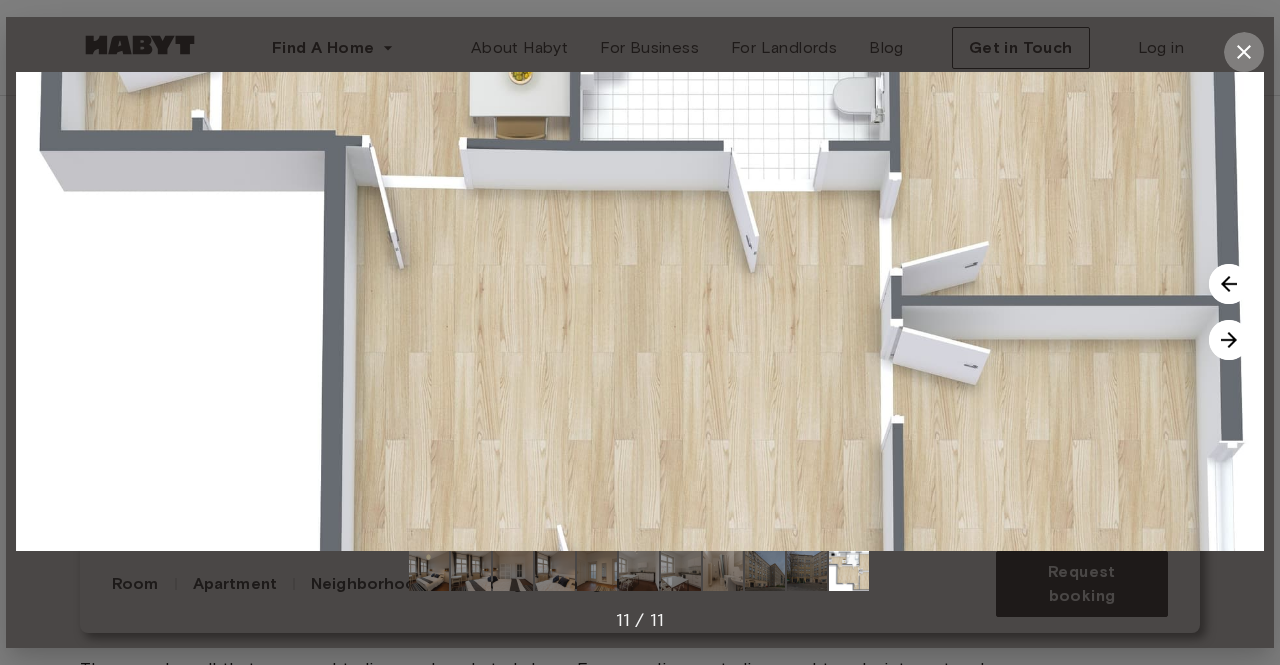 click 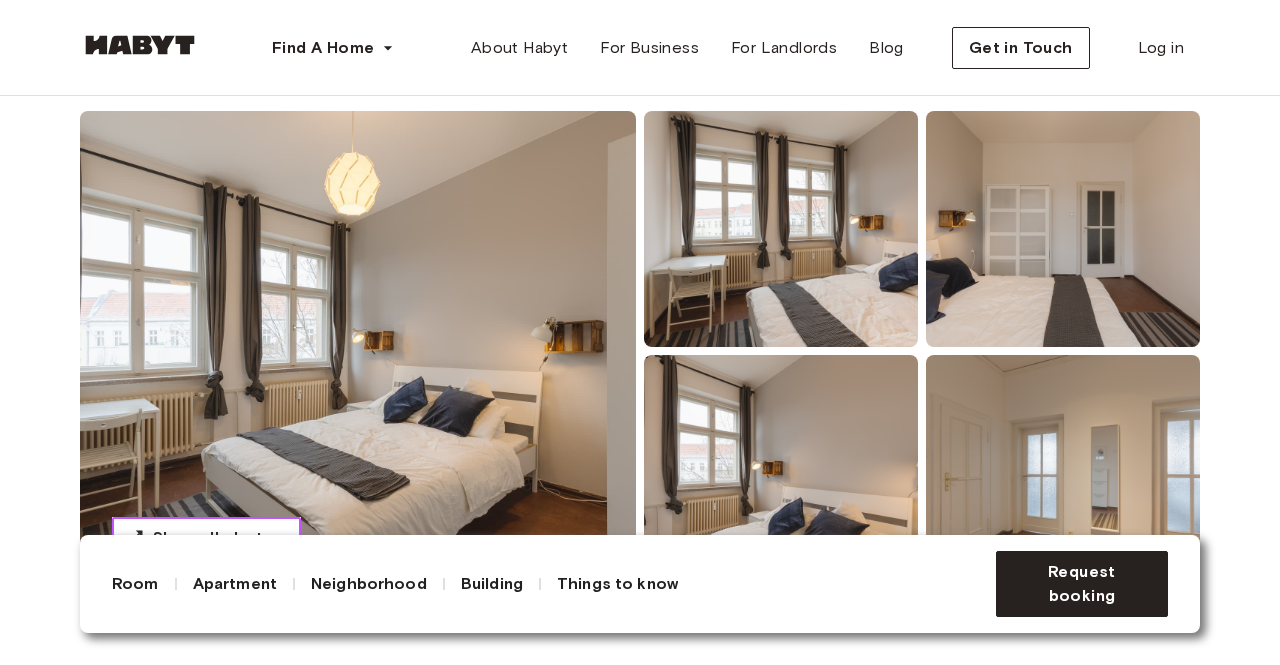scroll, scrollTop: 0, scrollLeft: 0, axis: both 